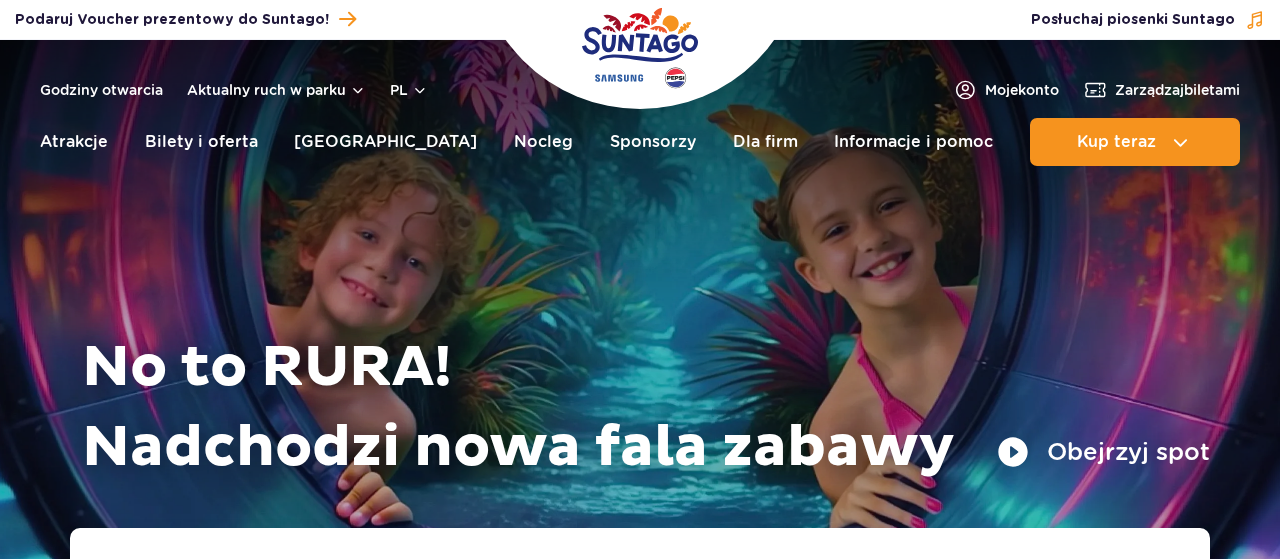 scroll, scrollTop: 0, scrollLeft: 0, axis: both 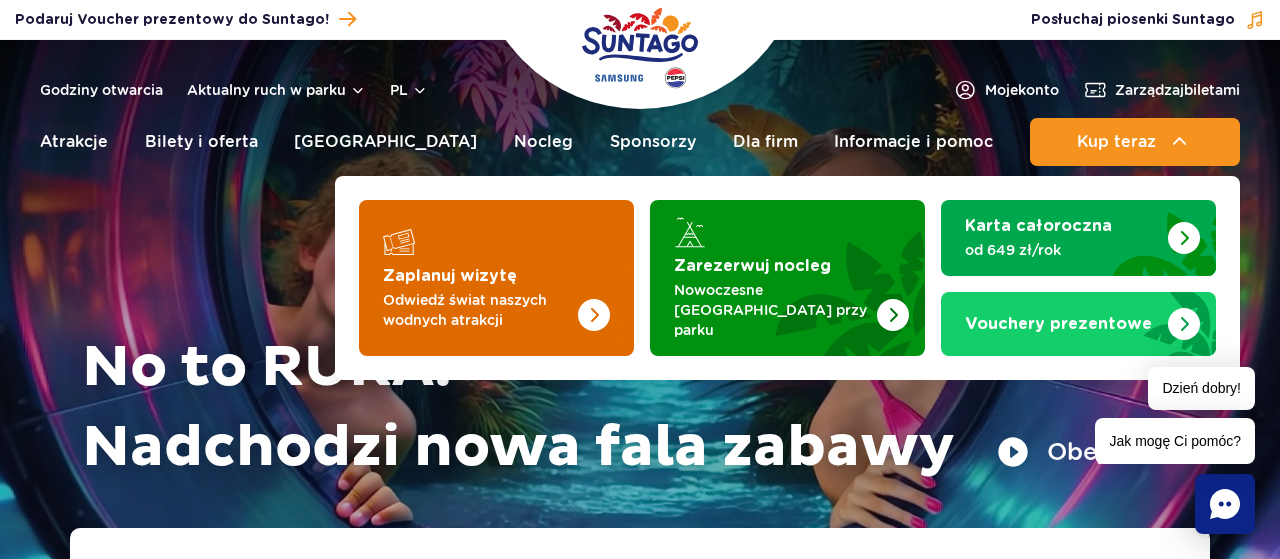 click at bounding box center (496, 278) 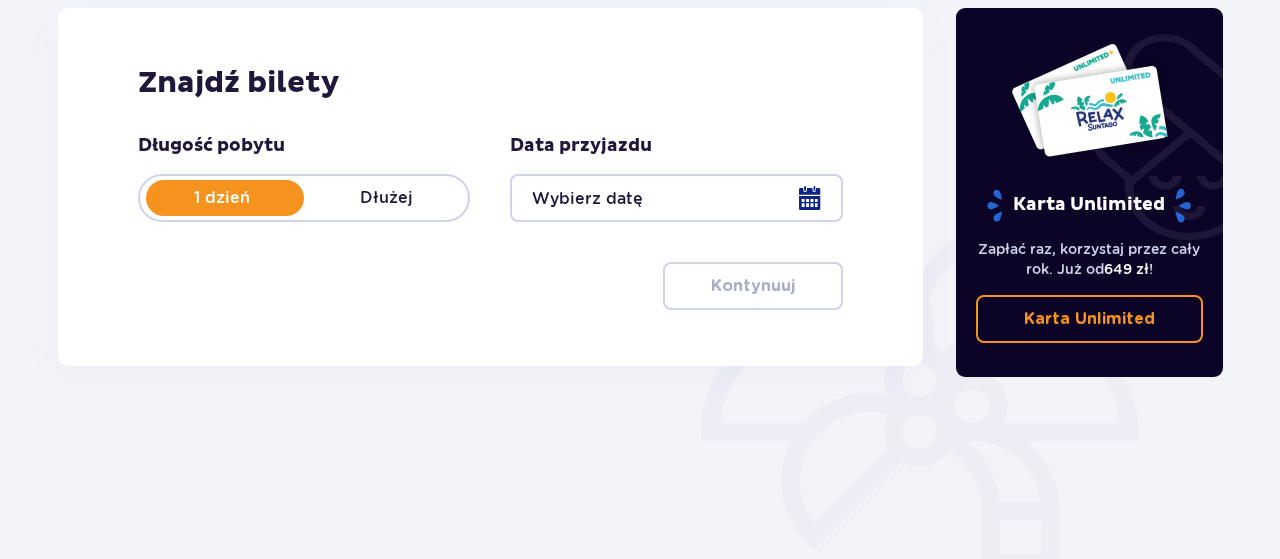 scroll, scrollTop: 312, scrollLeft: 0, axis: vertical 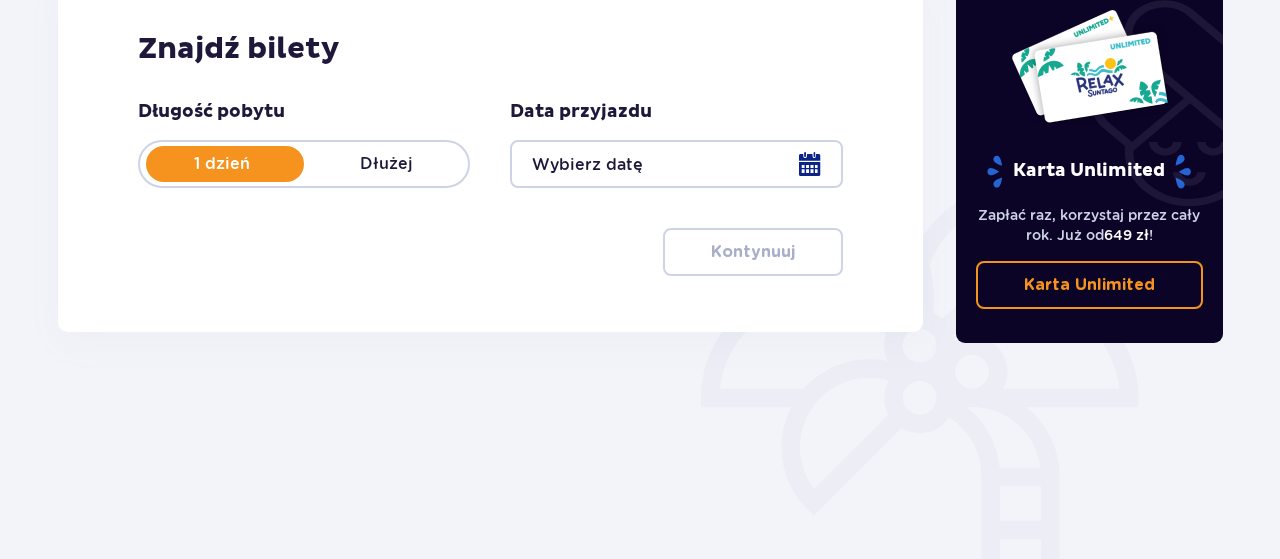 click at bounding box center (676, 164) 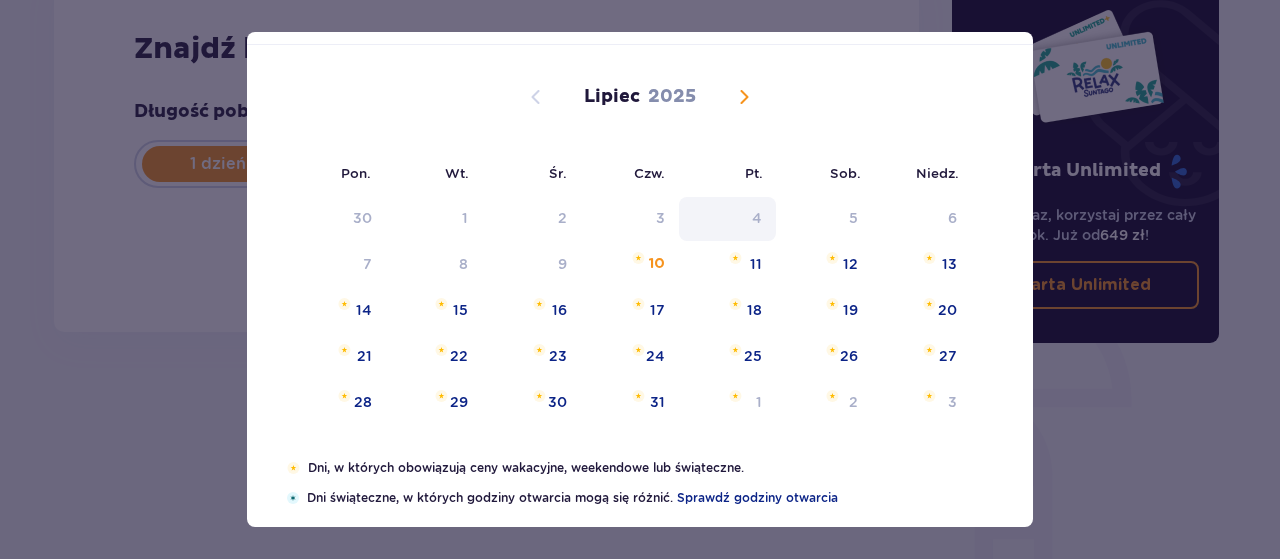 scroll, scrollTop: 116, scrollLeft: 0, axis: vertical 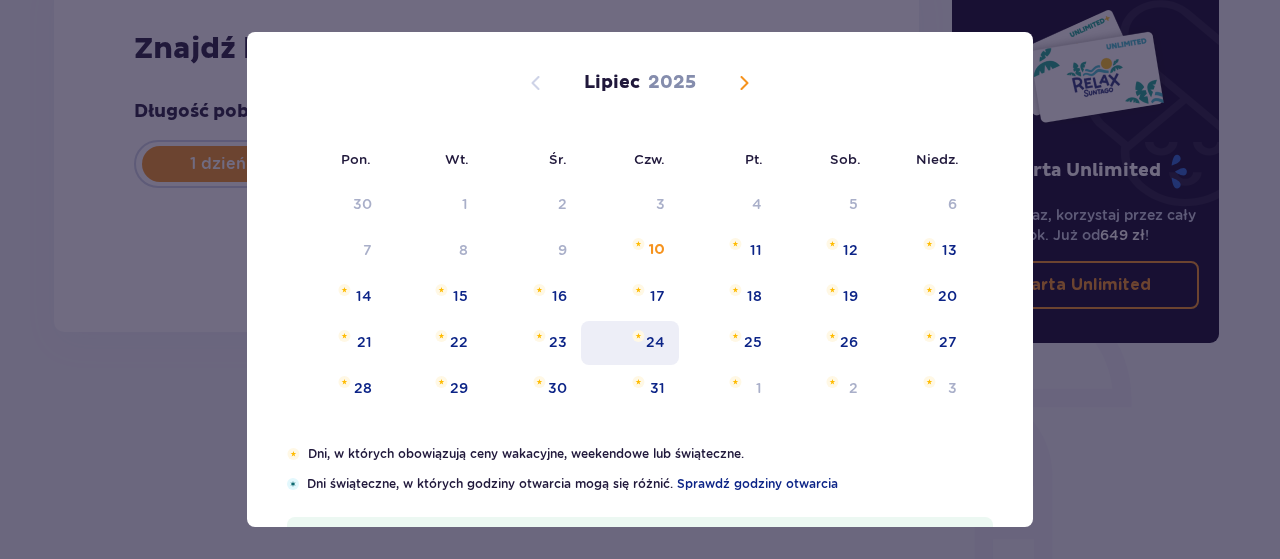 click on "24" at bounding box center (630, 343) 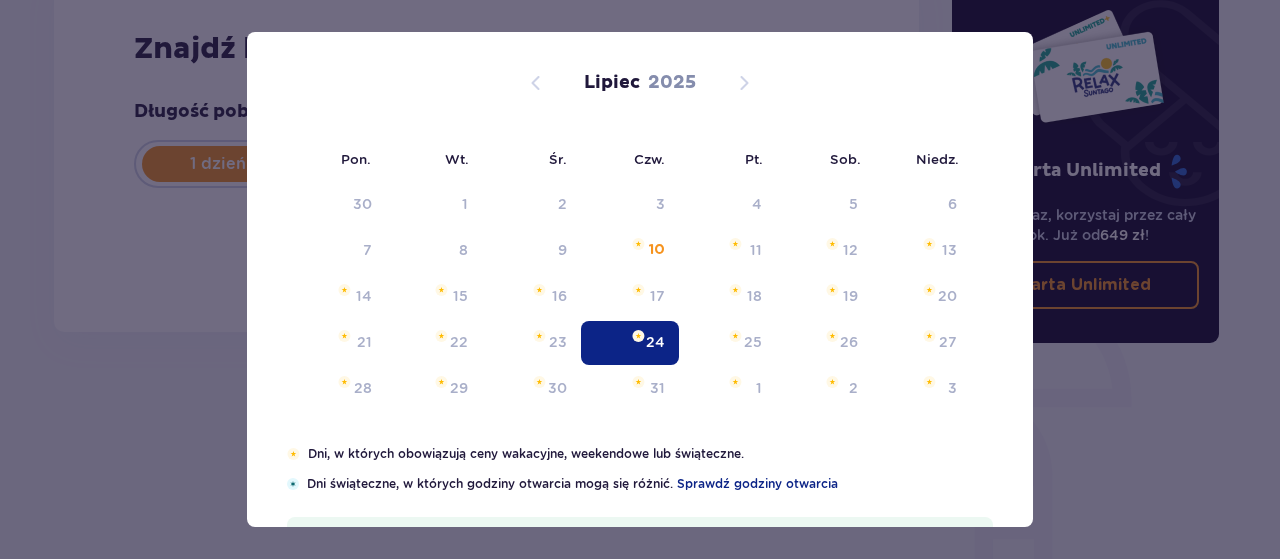 type on "24.07.25" 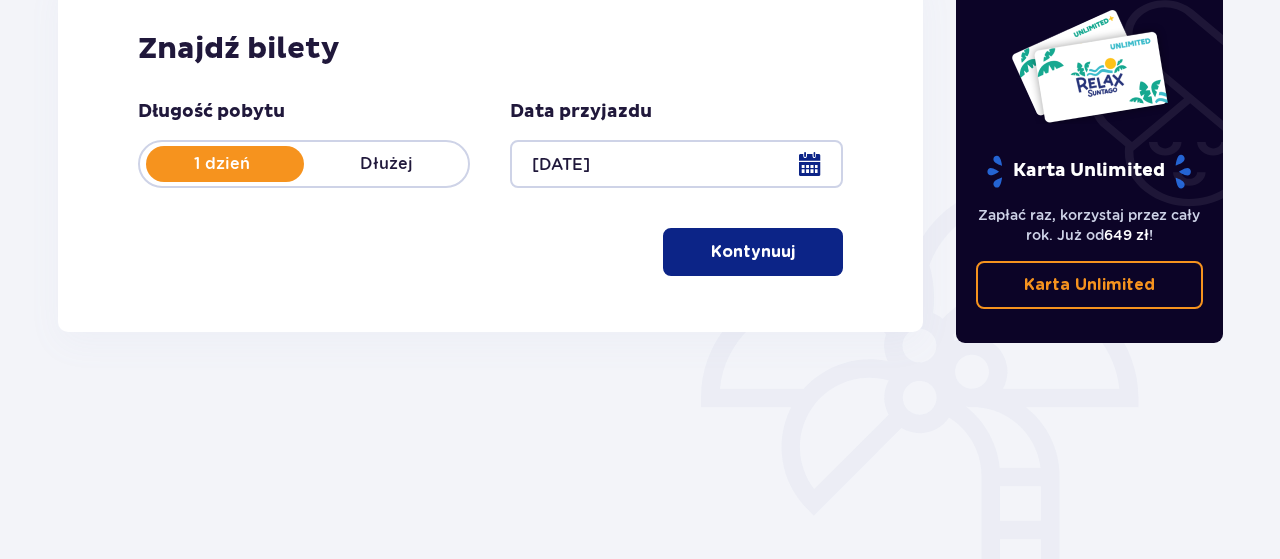 click on "Kontynuuj" at bounding box center [753, 252] 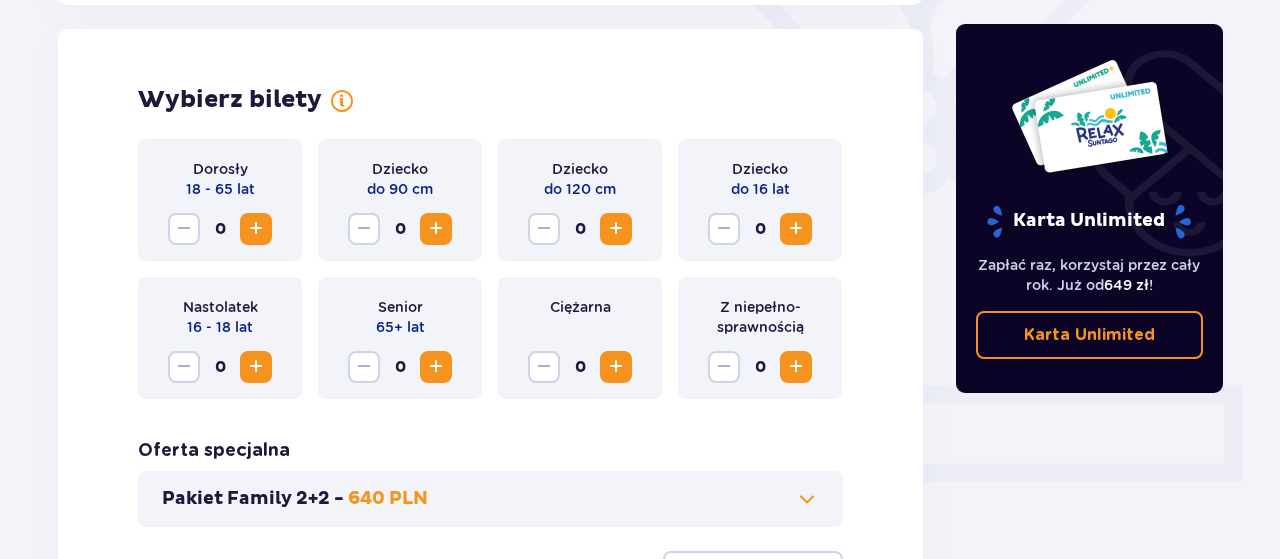 scroll, scrollTop: 556, scrollLeft: 0, axis: vertical 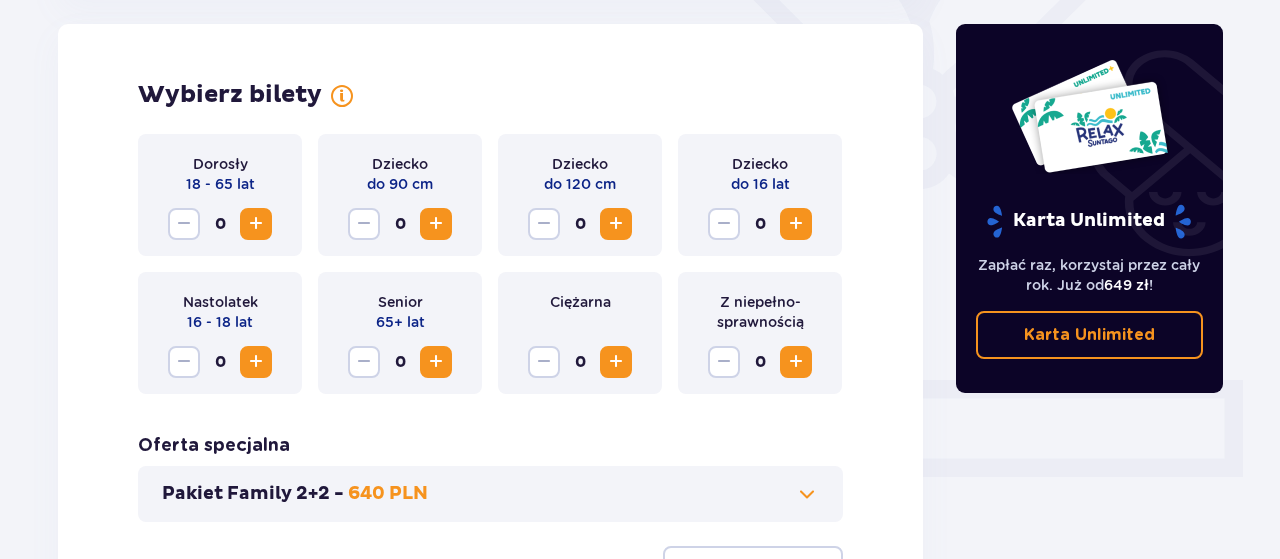 click at bounding box center [256, 224] 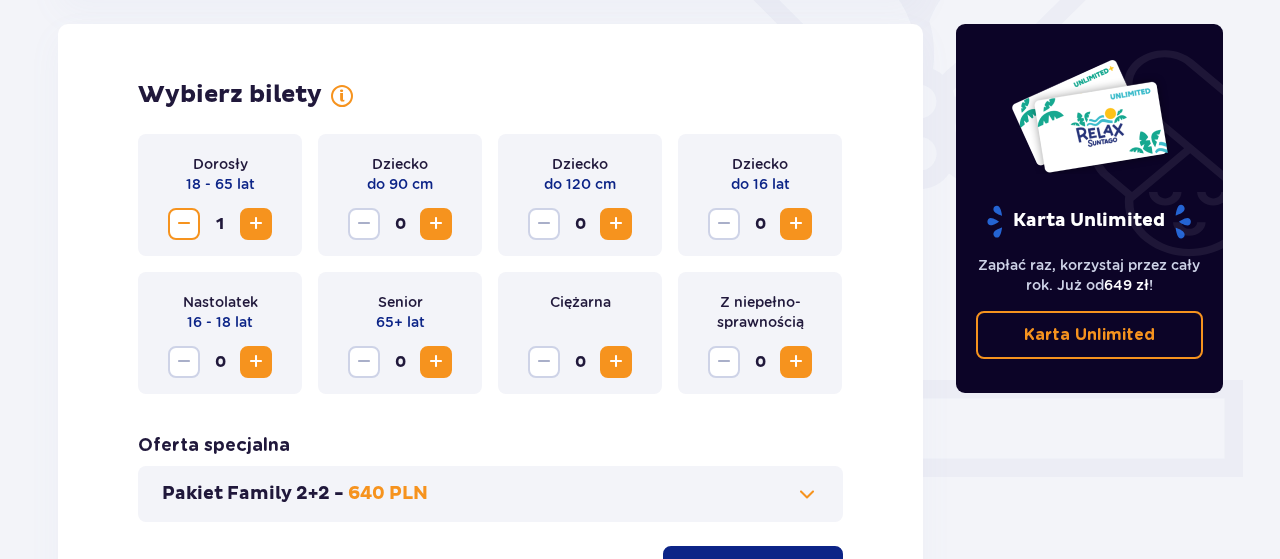click at bounding box center (796, 224) 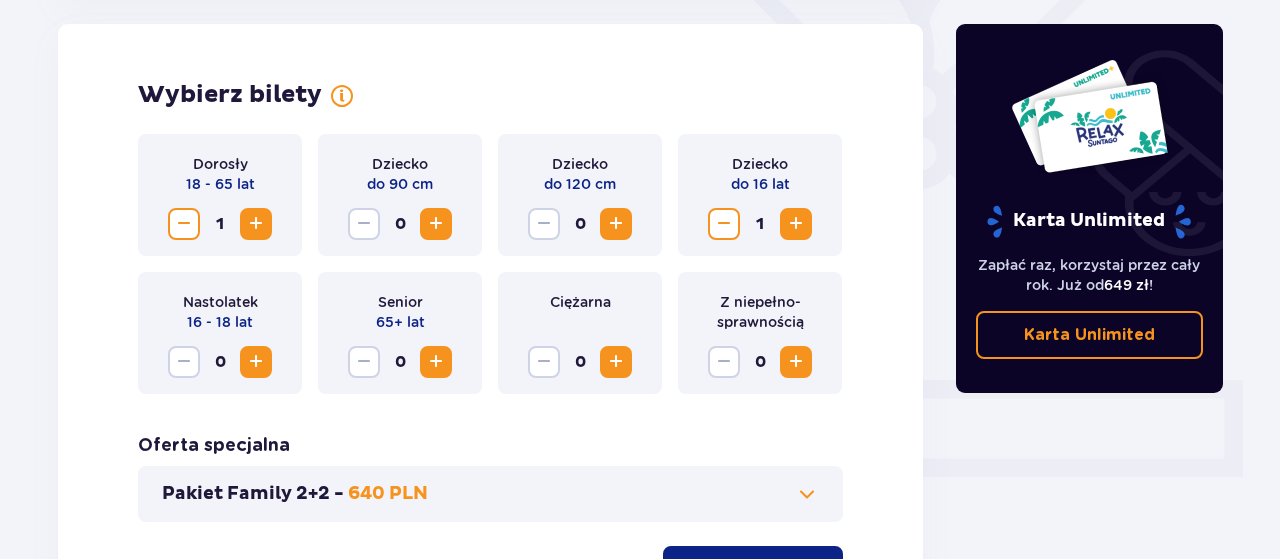 click at bounding box center (796, 224) 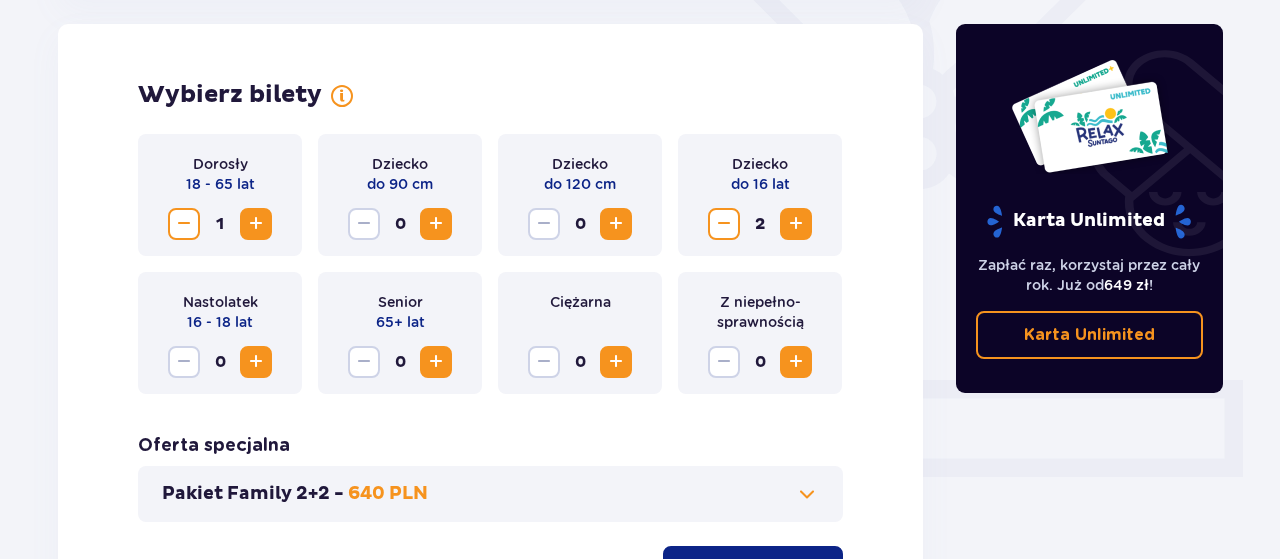 click at bounding box center [796, 224] 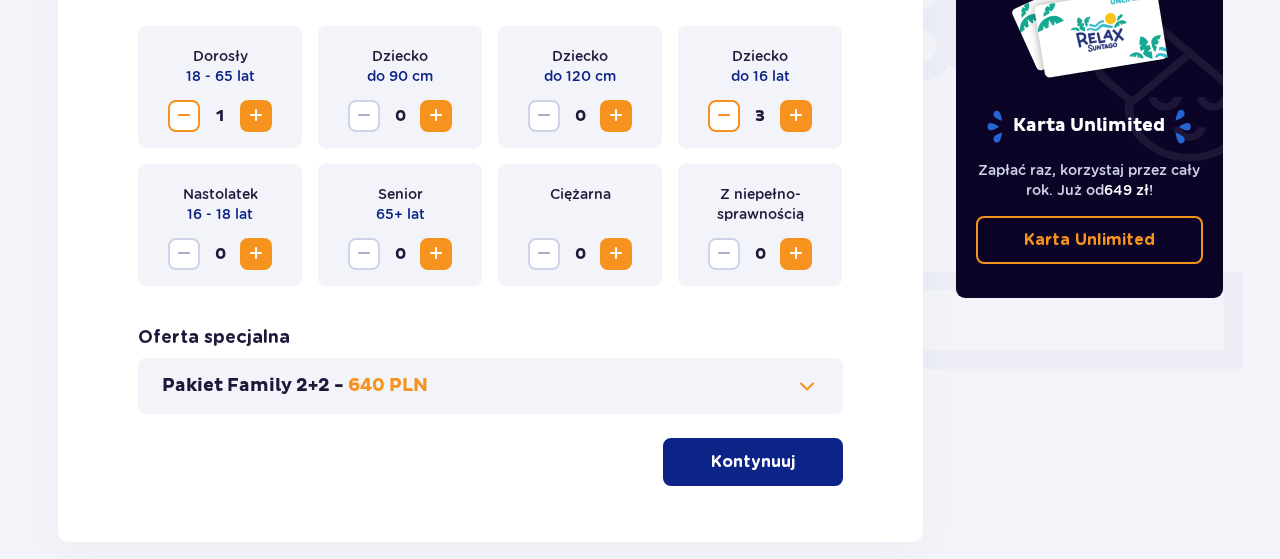 scroll, scrollTop: 764, scrollLeft: 0, axis: vertical 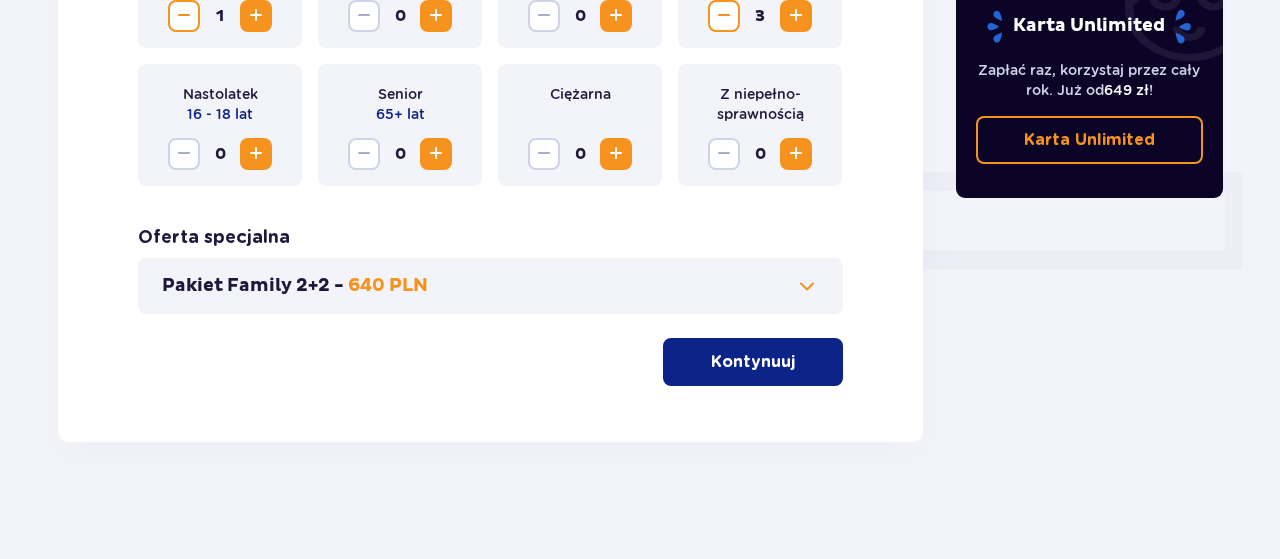 click on "Pakiet Family 2+2 -  640 PLN" at bounding box center (490, 286) 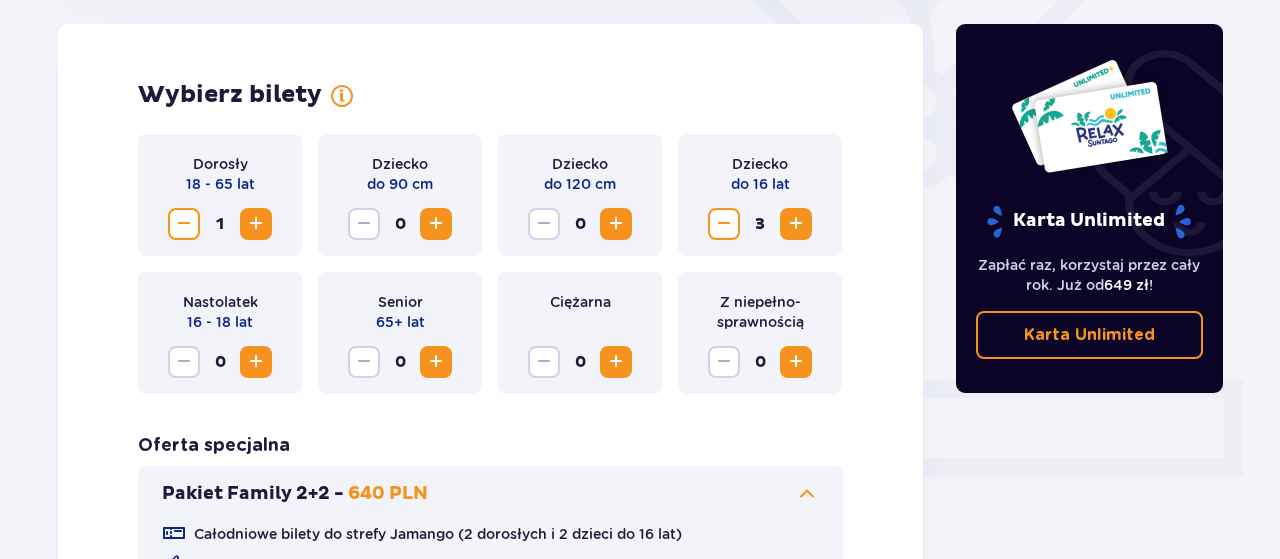 scroll, scrollTop: 868, scrollLeft: 0, axis: vertical 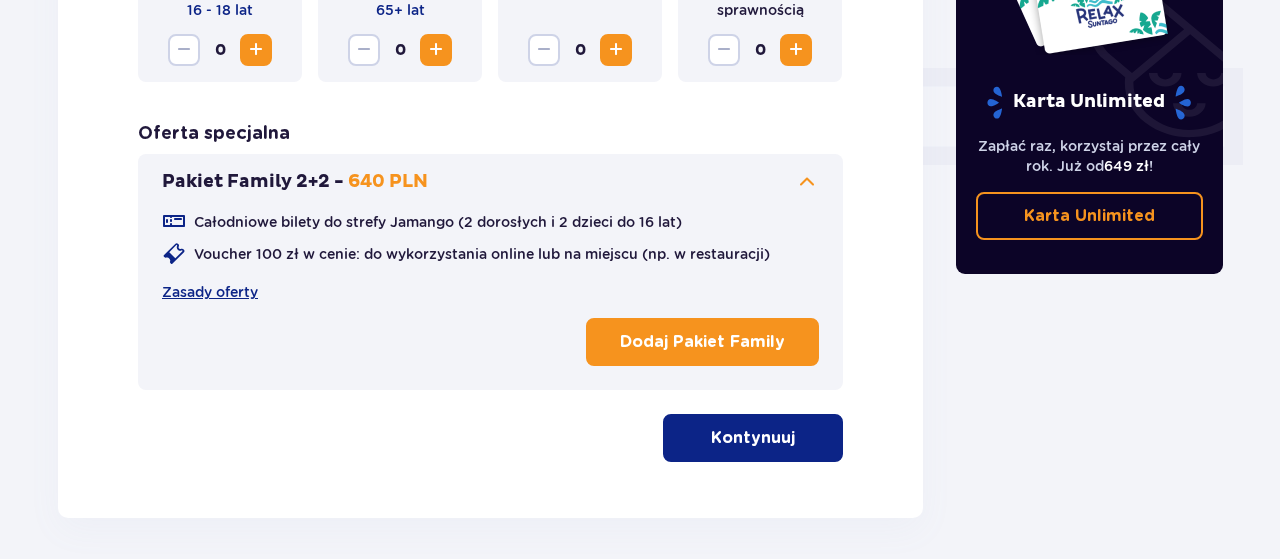 click on "Kontynuuj" at bounding box center (753, 438) 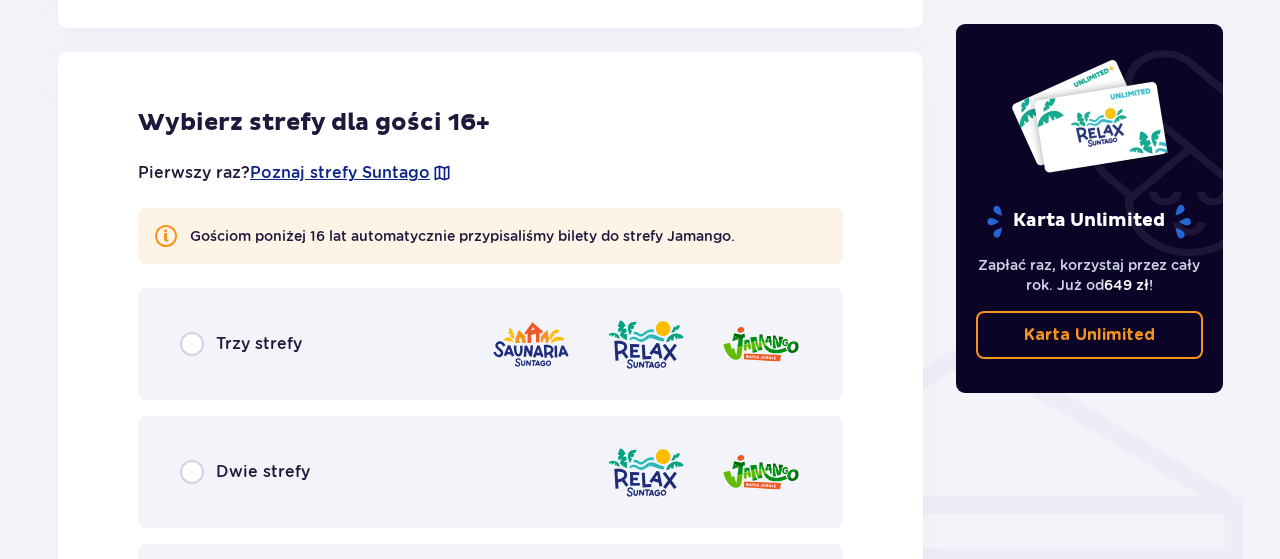 scroll, scrollTop: 1290, scrollLeft: 0, axis: vertical 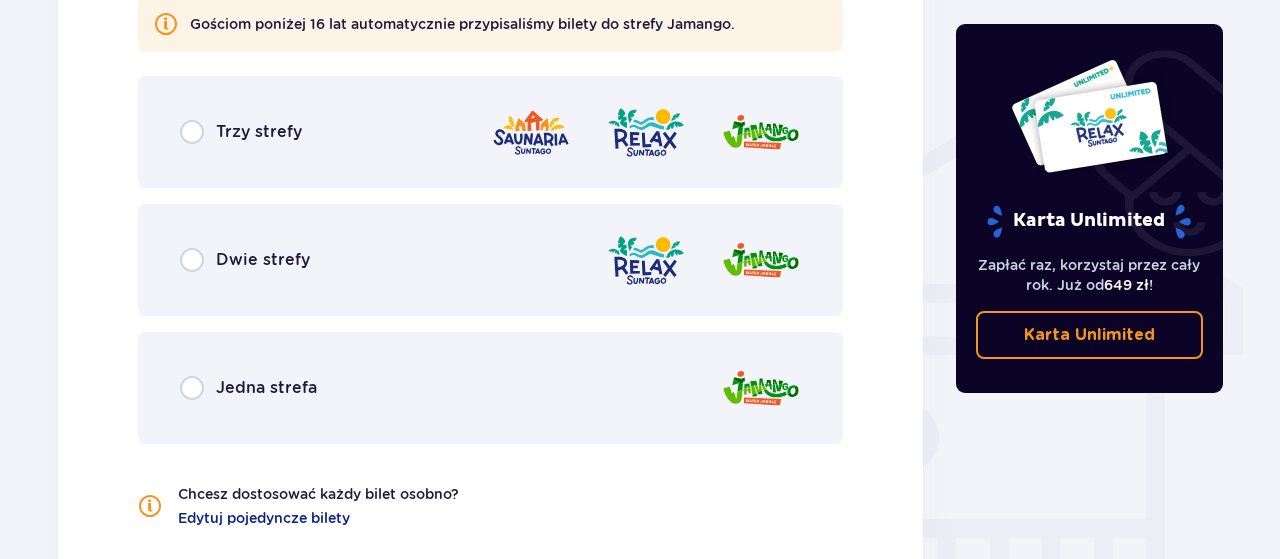 click on "Jedna strefa" at bounding box center [490, 388] 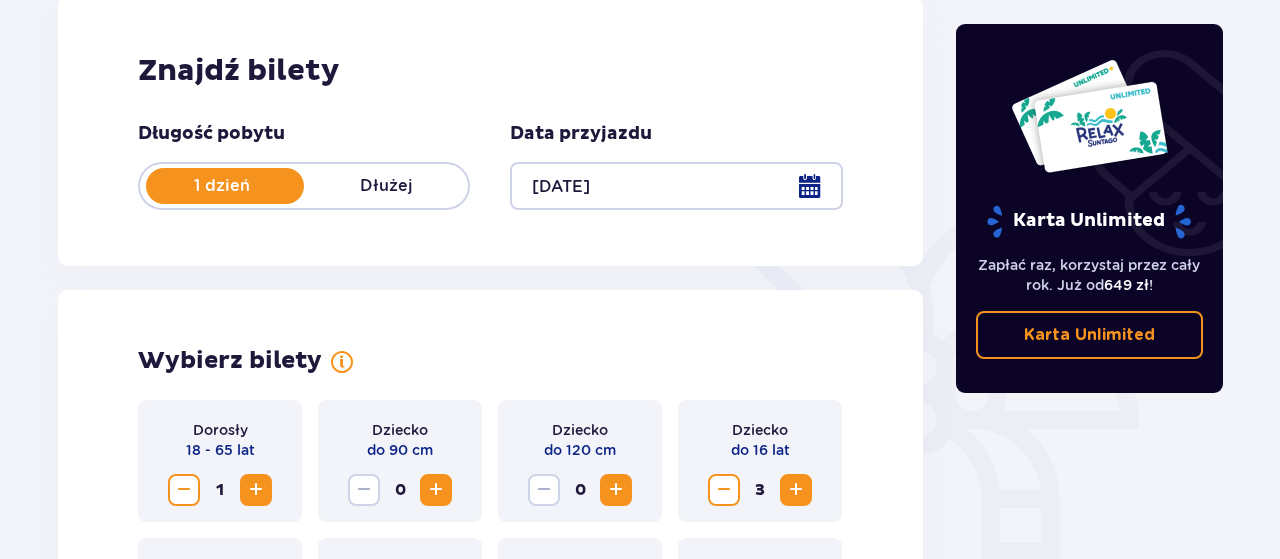 scroll, scrollTop: 0, scrollLeft: 0, axis: both 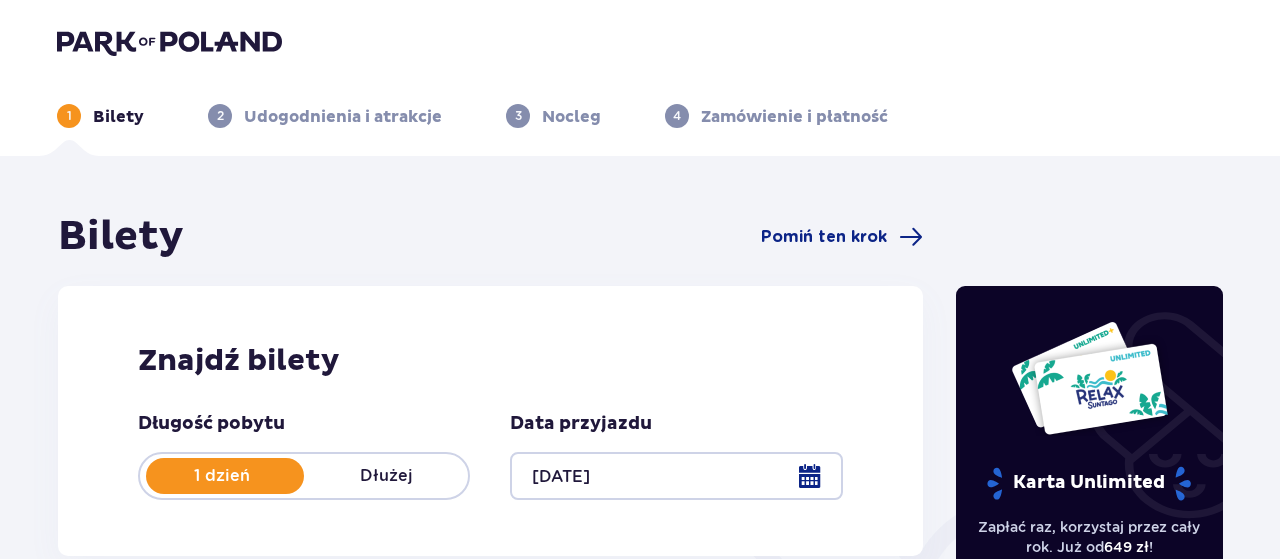 click at bounding box center [169, 42] 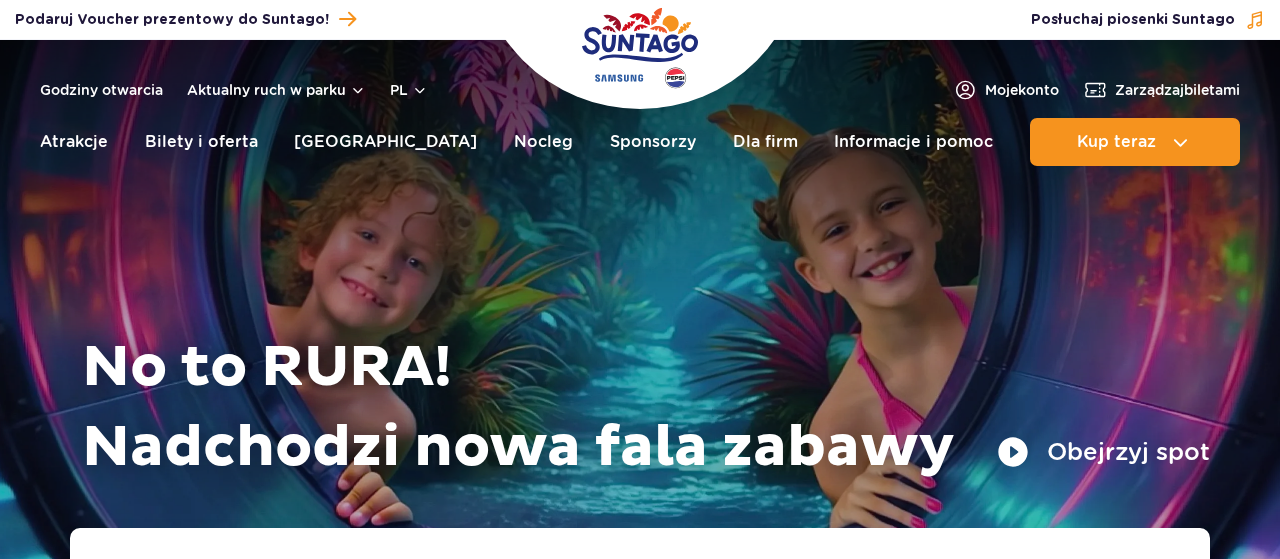 scroll, scrollTop: 0, scrollLeft: 0, axis: both 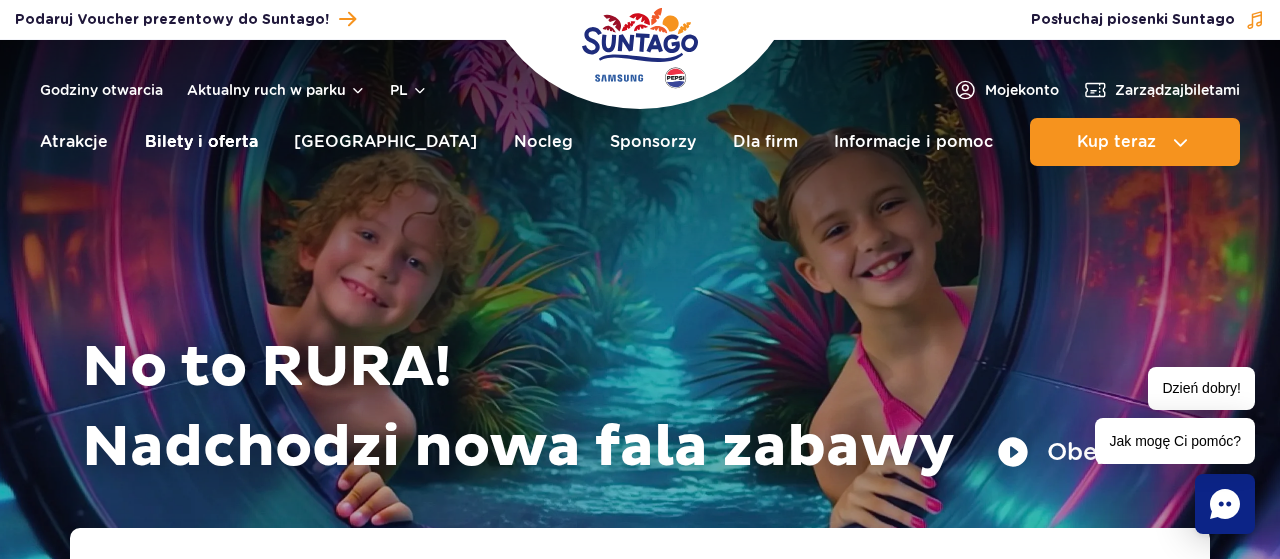 click on "Bilety i oferta" at bounding box center [201, 142] 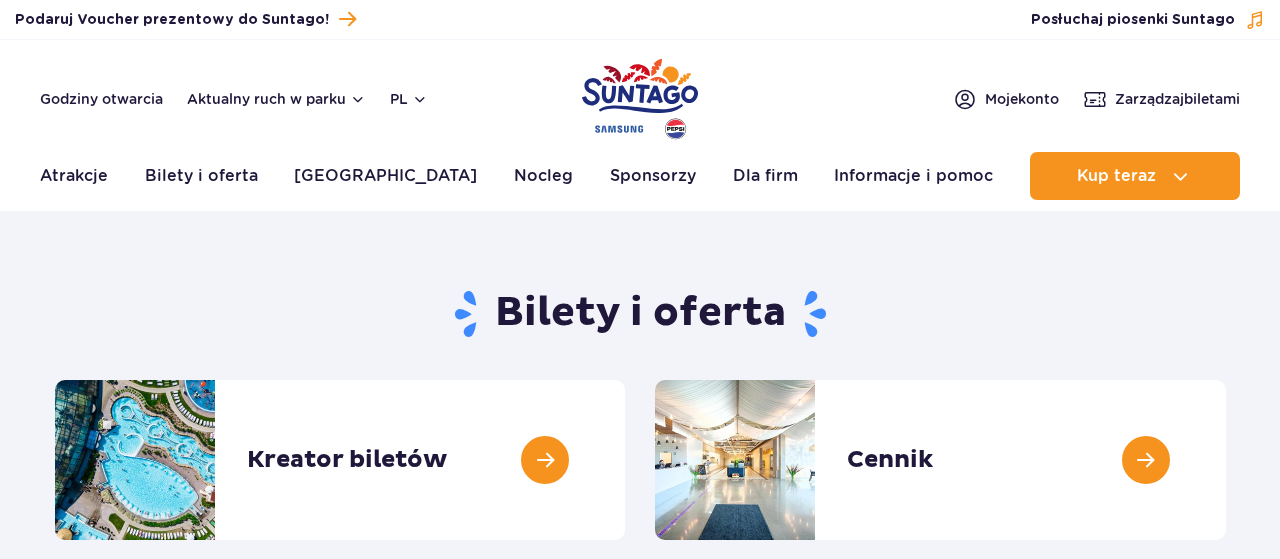 scroll, scrollTop: 0, scrollLeft: 0, axis: both 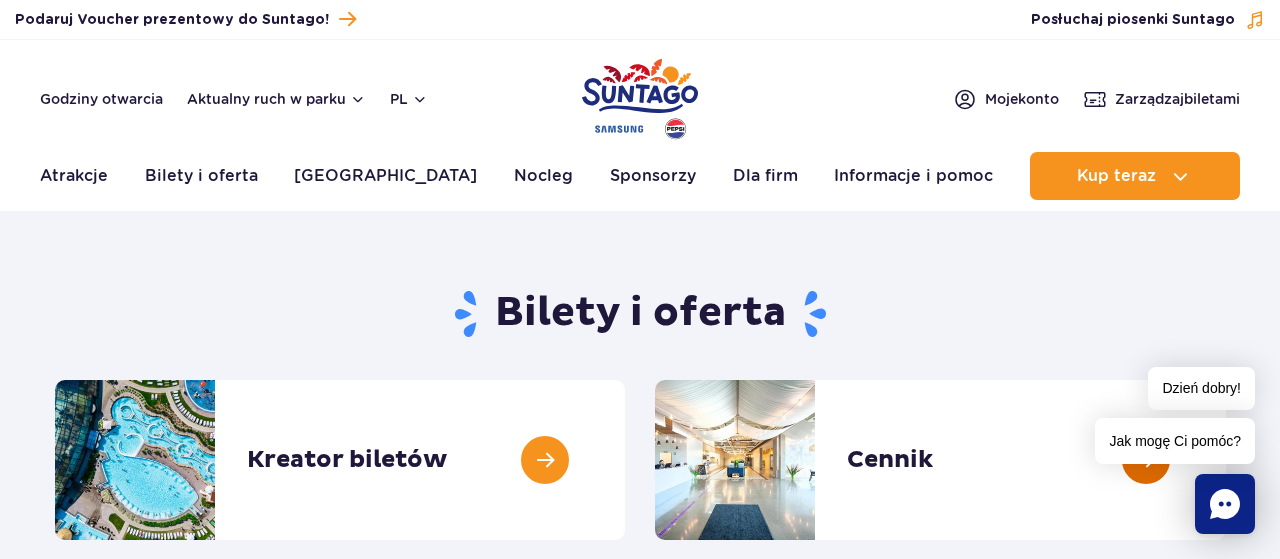 click at bounding box center [1226, 460] 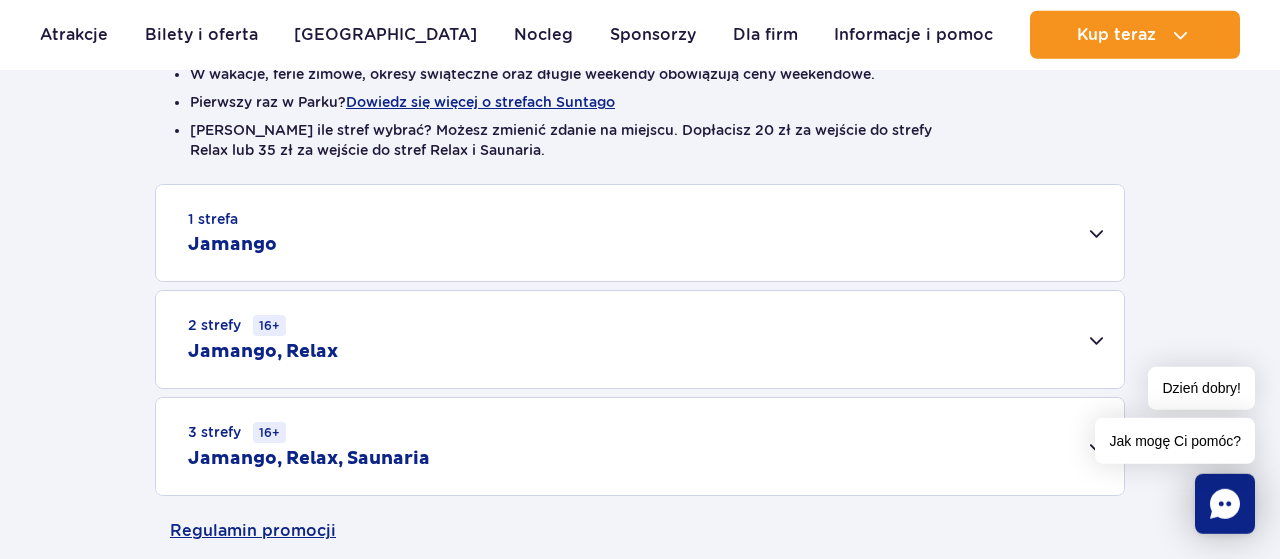 scroll, scrollTop: 624, scrollLeft: 0, axis: vertical 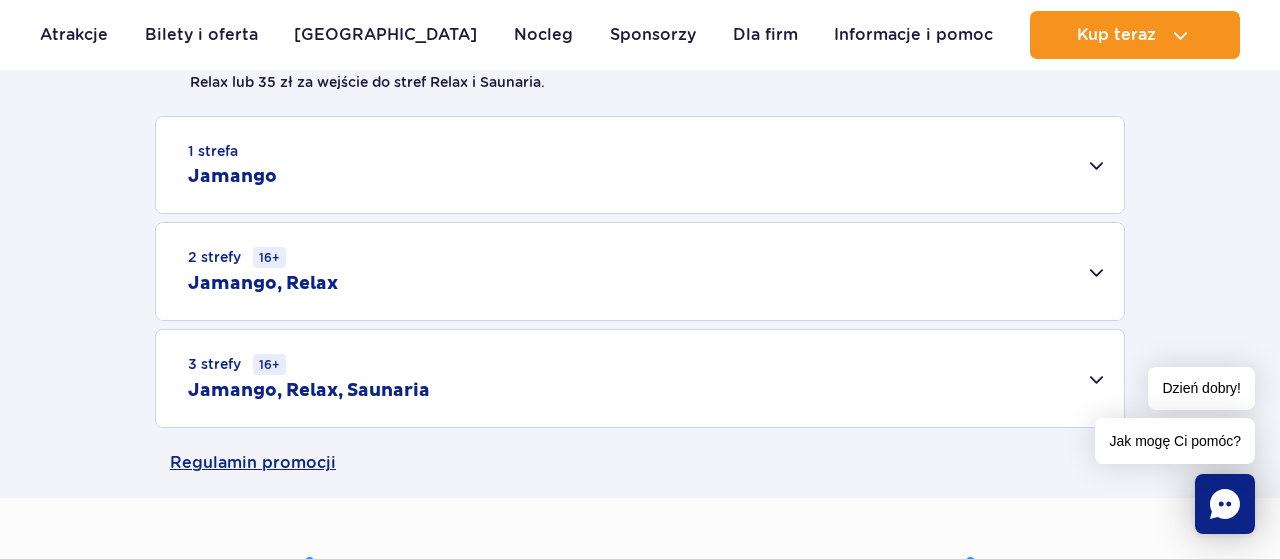 click on "1 strefa
Jamango" at bounding box center [640, 165] 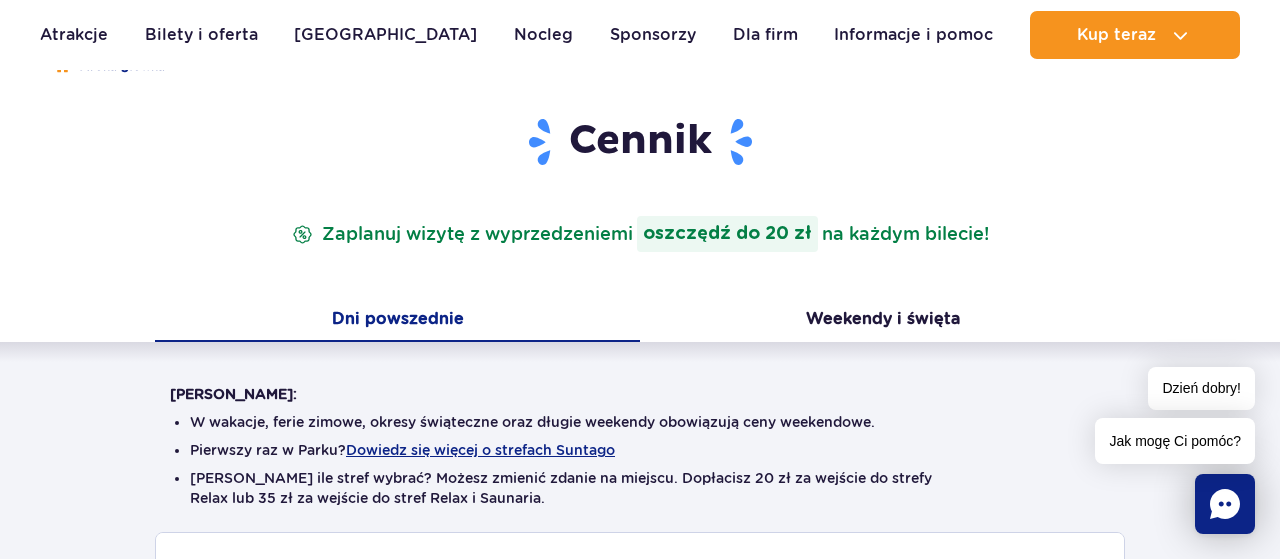 scroll, scrollTop: 0, scrollLeft: 0, axis: both 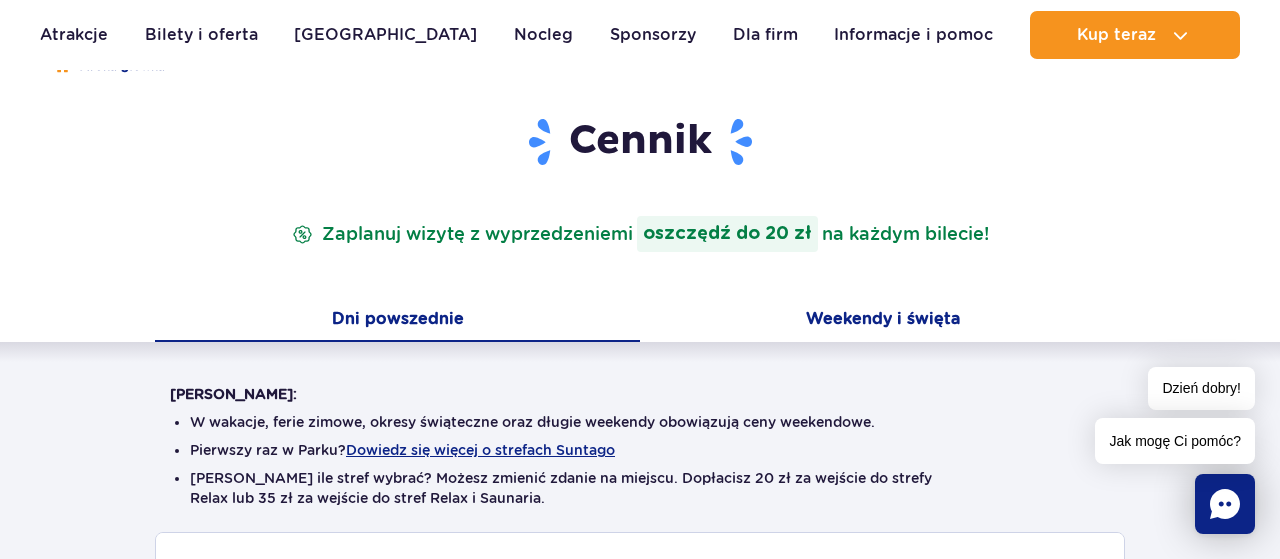 drag, startPoint x: 870, startPoint y: 309, endPoint x: 815, endPoint y: 325, distance: 57.280014 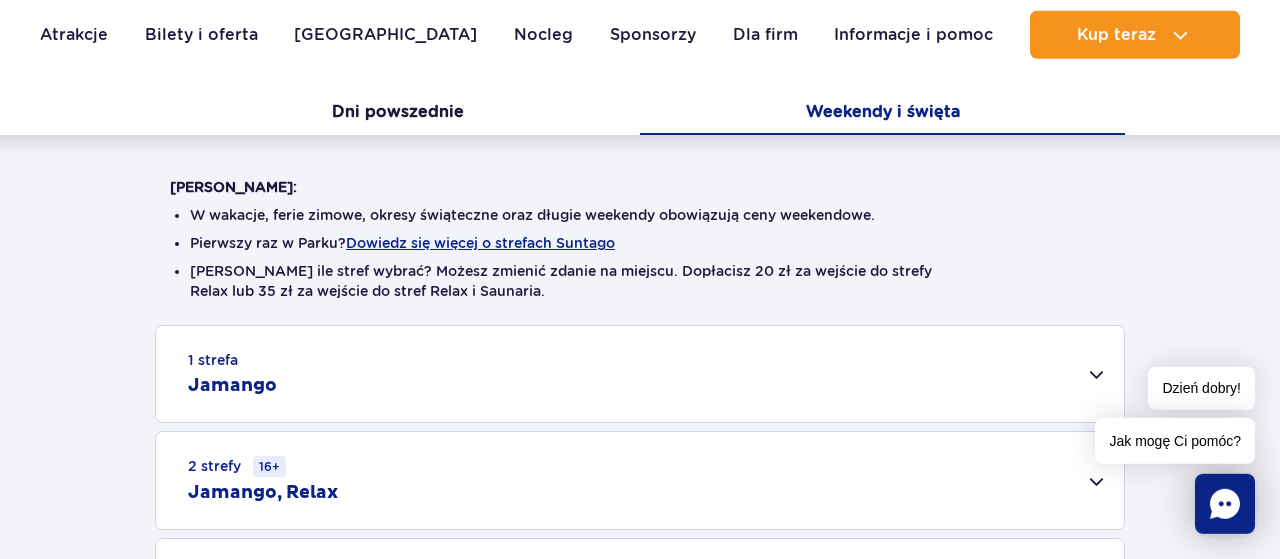 scroll, scrollTop: 416, scrollLeft: 0, axis: vertical 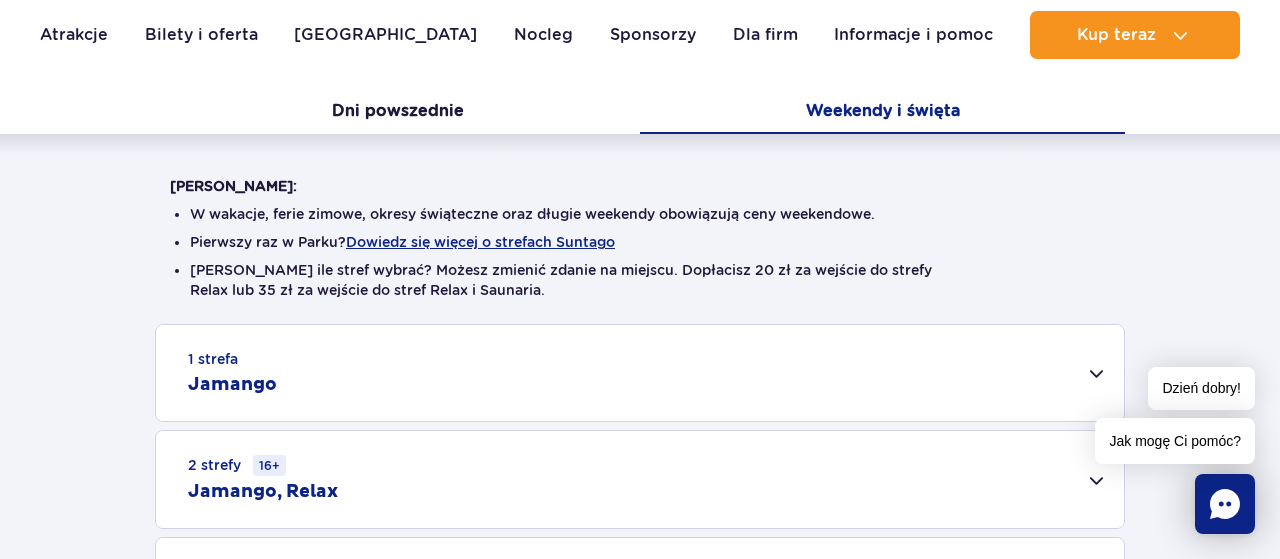 drag, startPoint x: 905, startPoint y: 111, endPoint x: 659, endPoint y: 361, distance: 350.73636 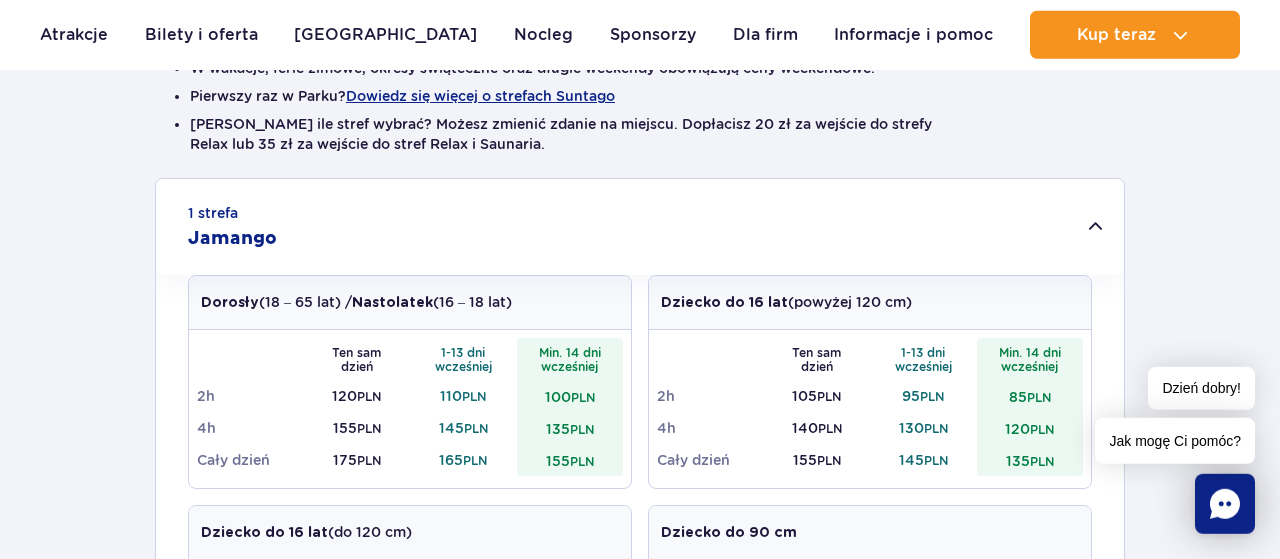 scroll, scrollTop: 624, scrollLeft: 0, axis: vertical 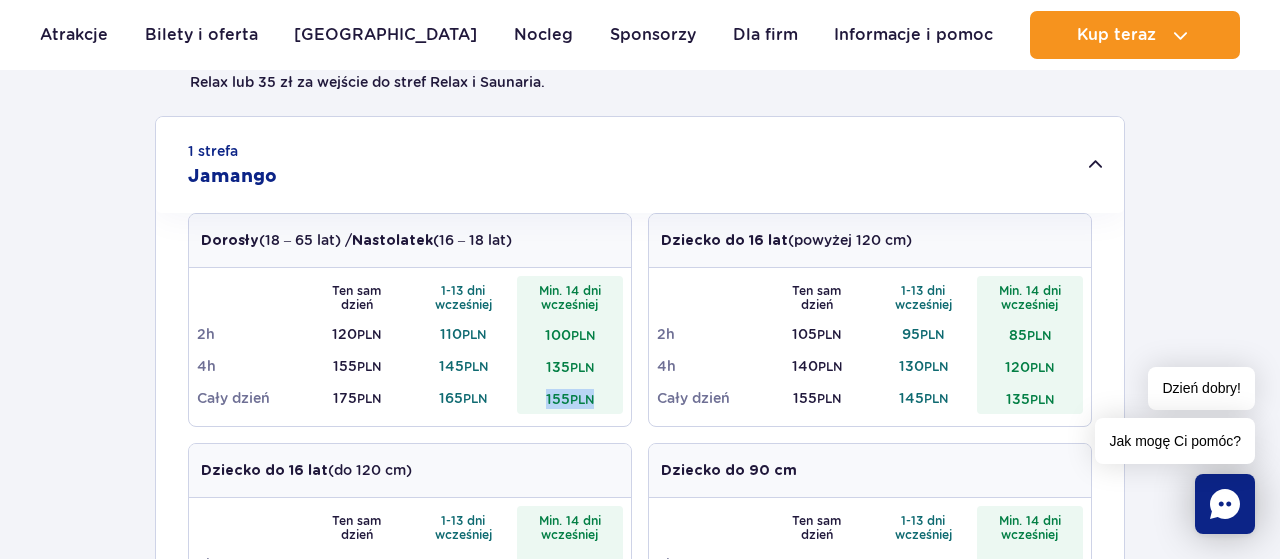 drag, startPoint x: 538, startPoint y: 398, endPoint x: 601, endPoint y: 402, distance: 63.126858 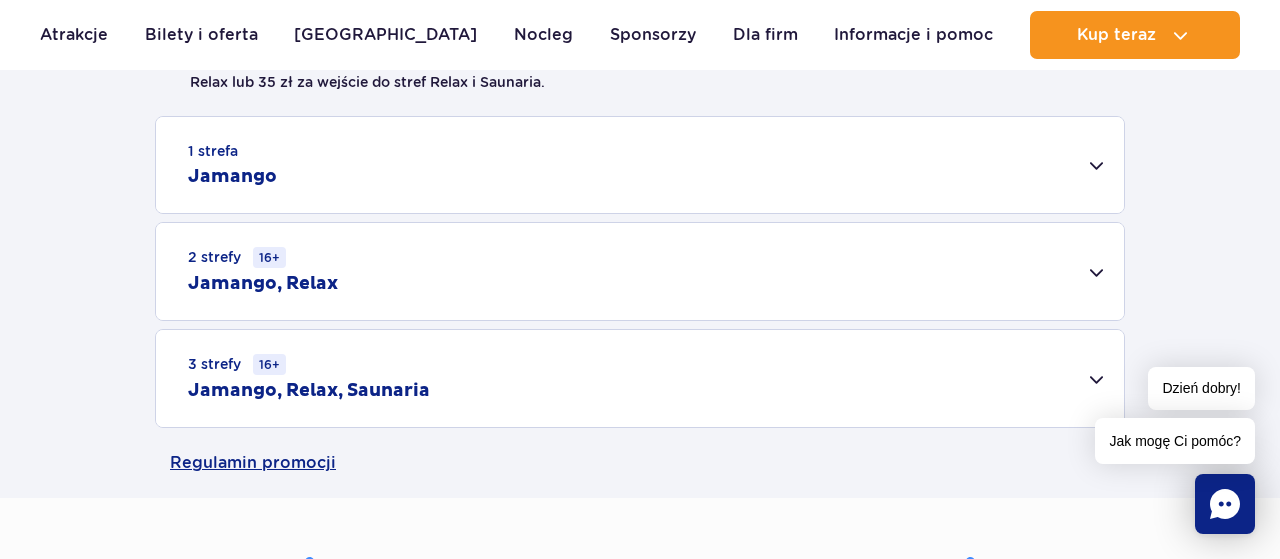 click on "1 strefa
Jamango" at bounding box center [640, 165] 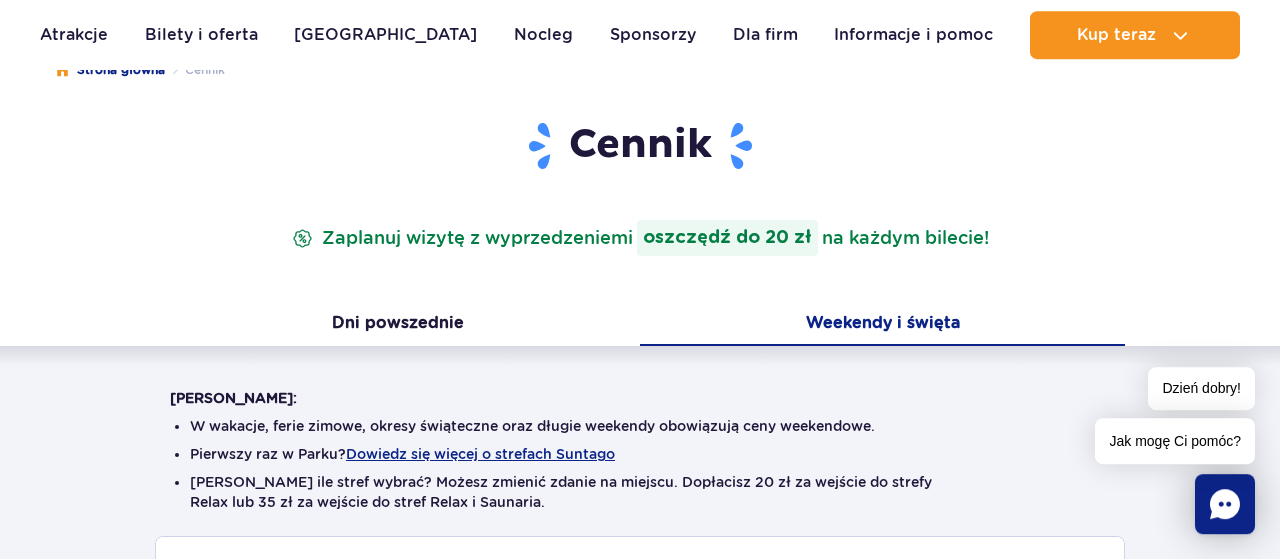 scroll, scrollTop: 104, scrollLeft: 0, axis: vertical 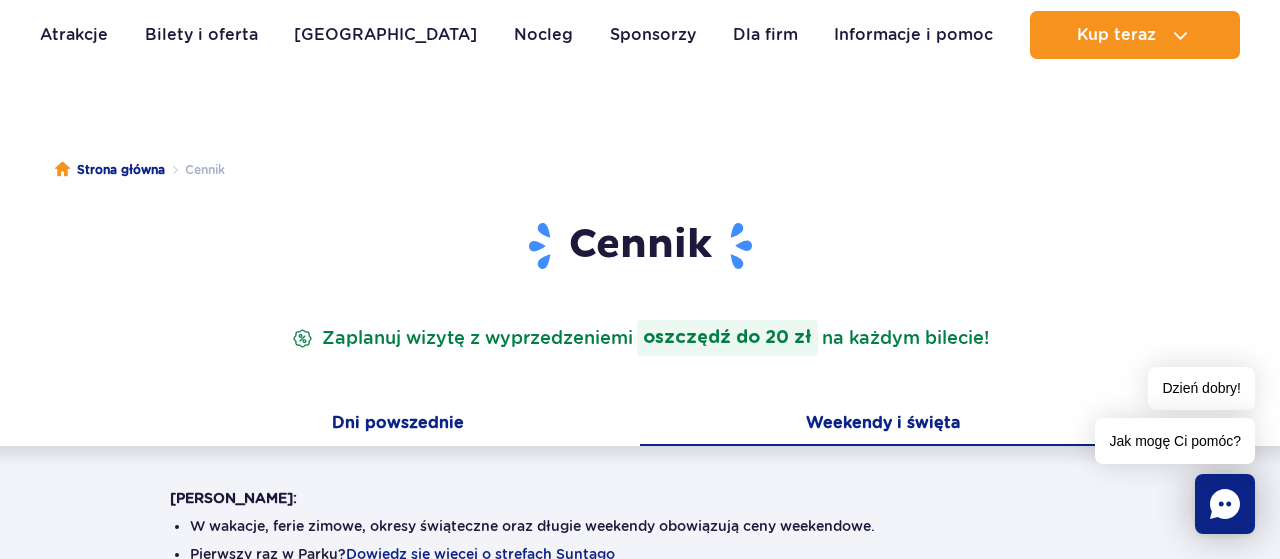 click on "Dni powszednie" at bounding box center (397, 425) 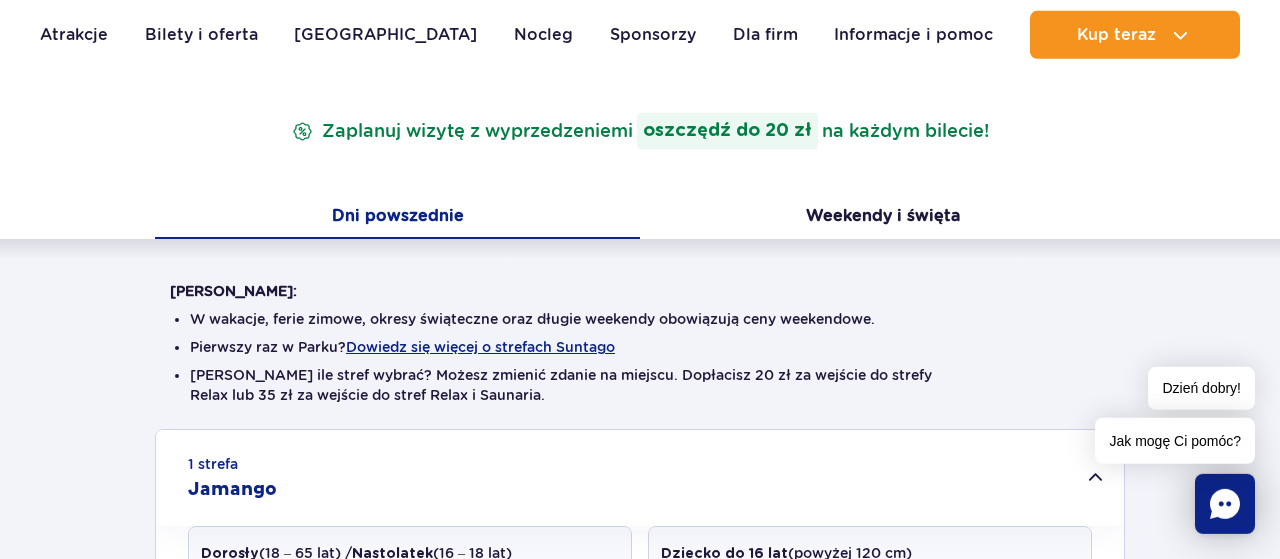 scroll, scrollTop: 312, scrollLeft: 0, axis: vertical 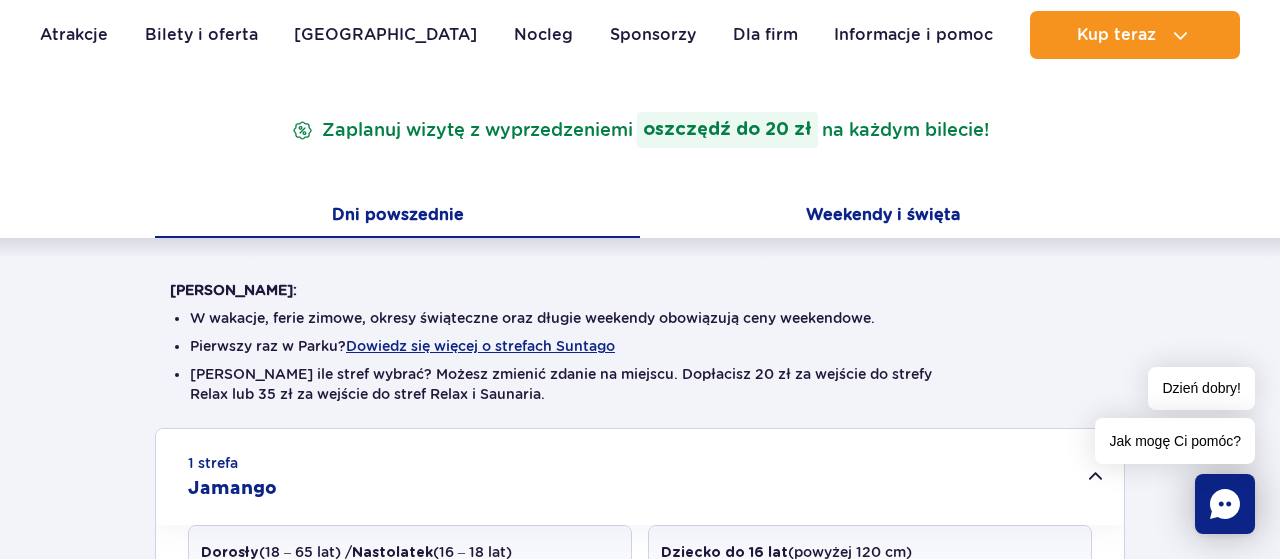click on "Weekendy i święta" at bounding box center [882, 217] 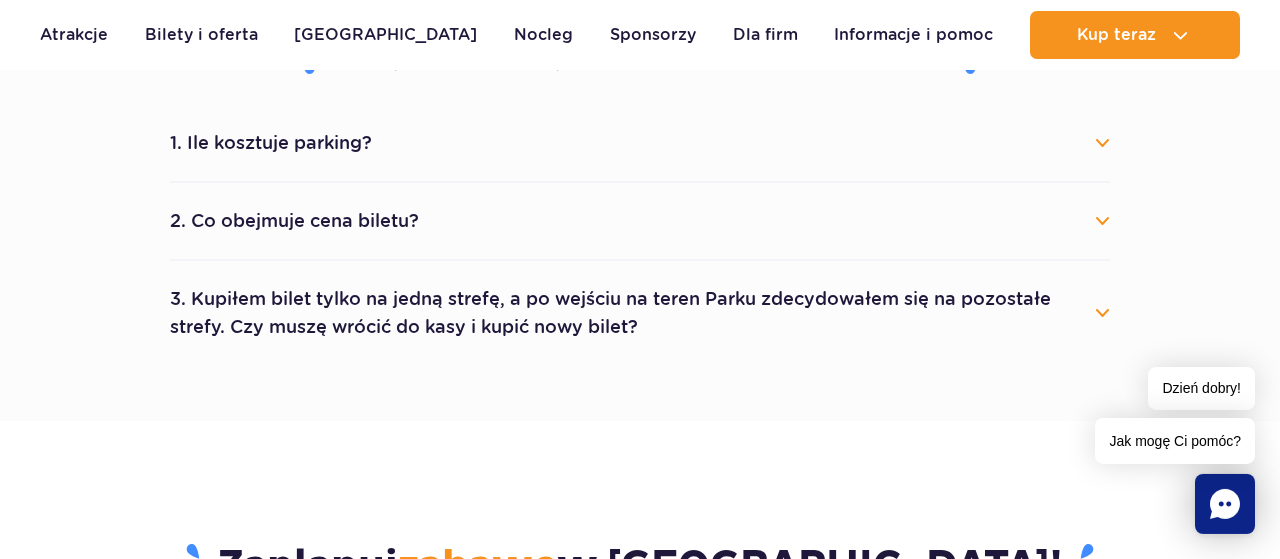 scroll, scrollTop: 1976, scrollLeft: 0, axis: vertical 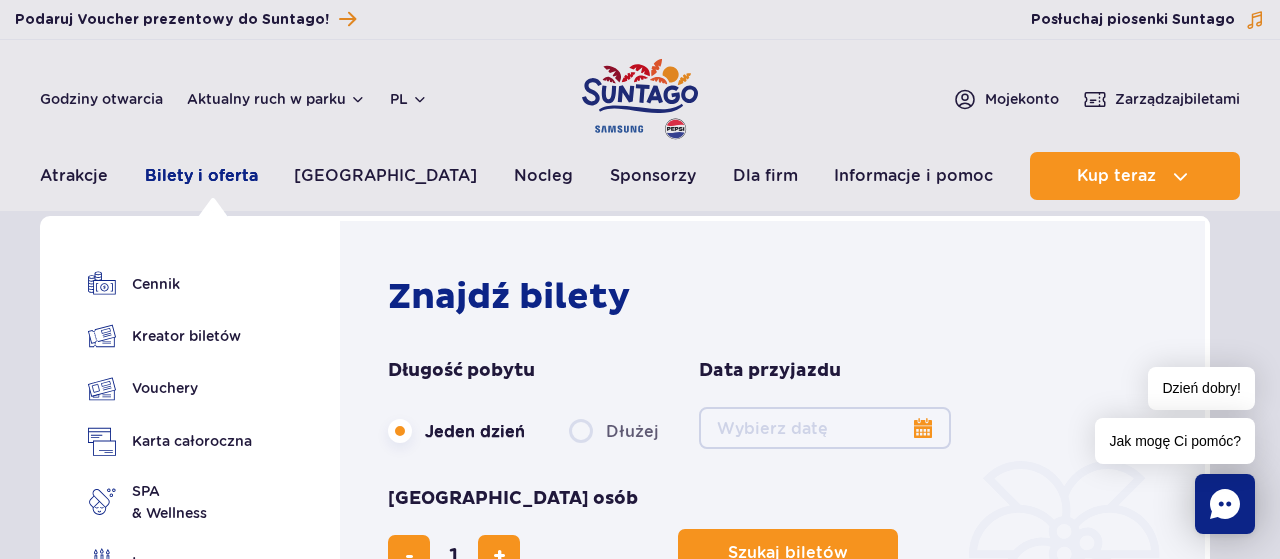click on "Bilety i oferta" at bounding box center (201, 176) 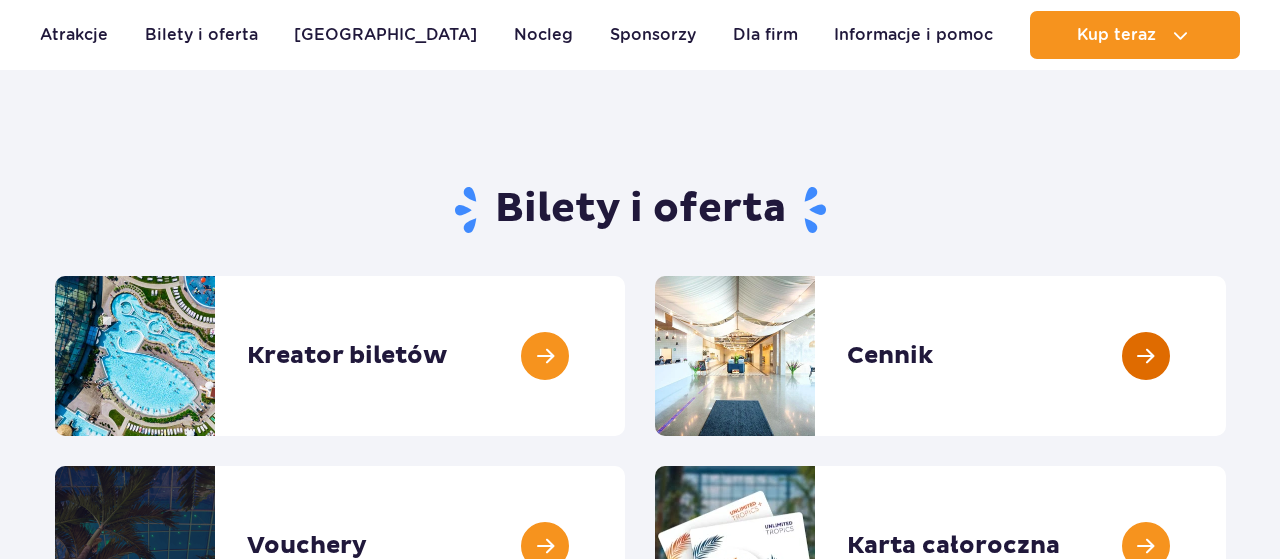 drag, startPoint x: 0, startPoint y: 0, endPoint x: 1096, endPoint y: 406, distance: 1168.7822 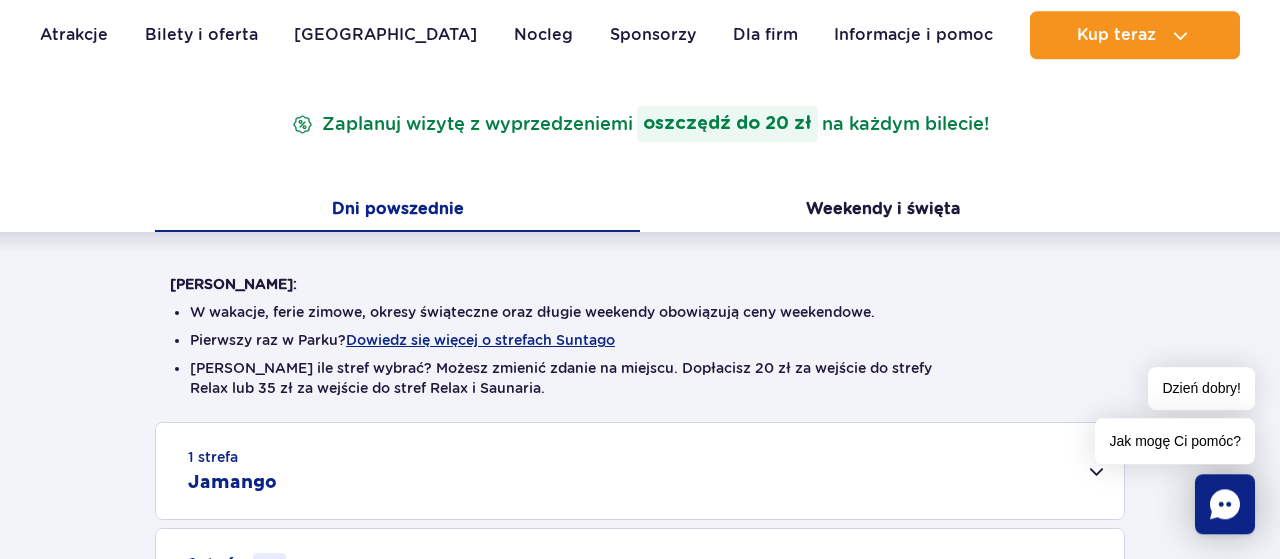 scroll, scrollTop: 520, scrollLeft: 0, axis: vertical 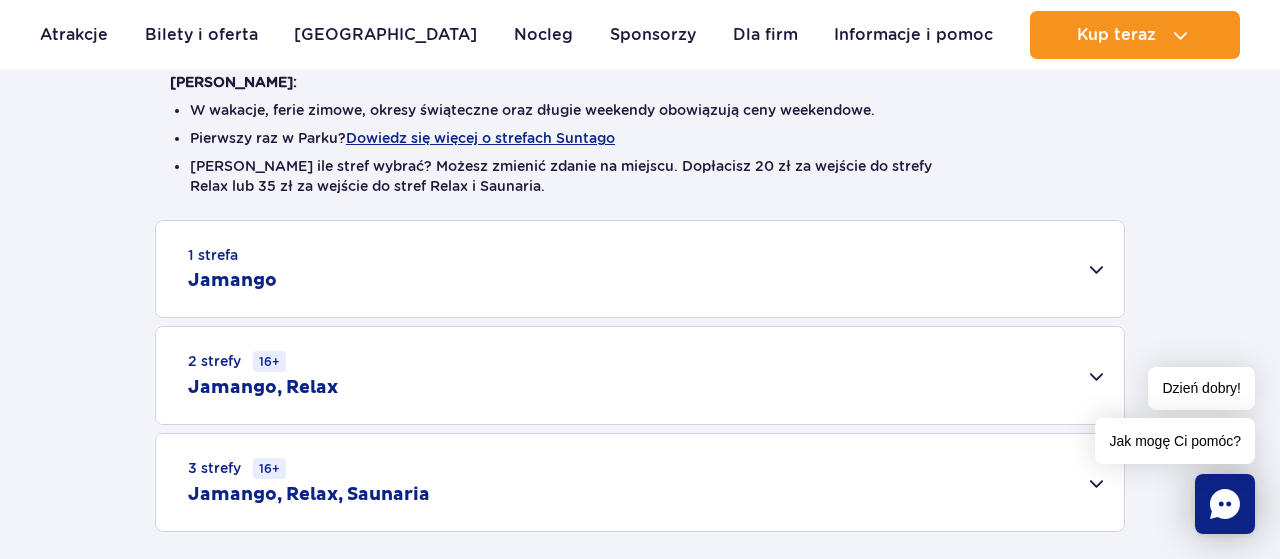click on "1 strefa
Jamango" at bounding box center (640, 269) 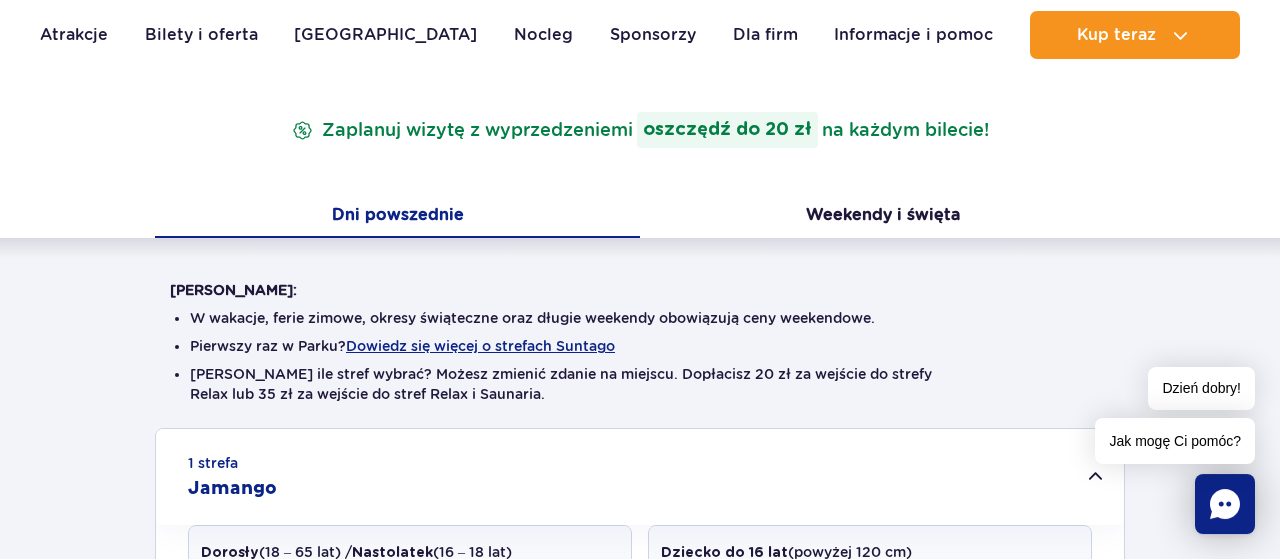 scroll, scrollTop: 312, scrollLeft: 0, axis: vertical 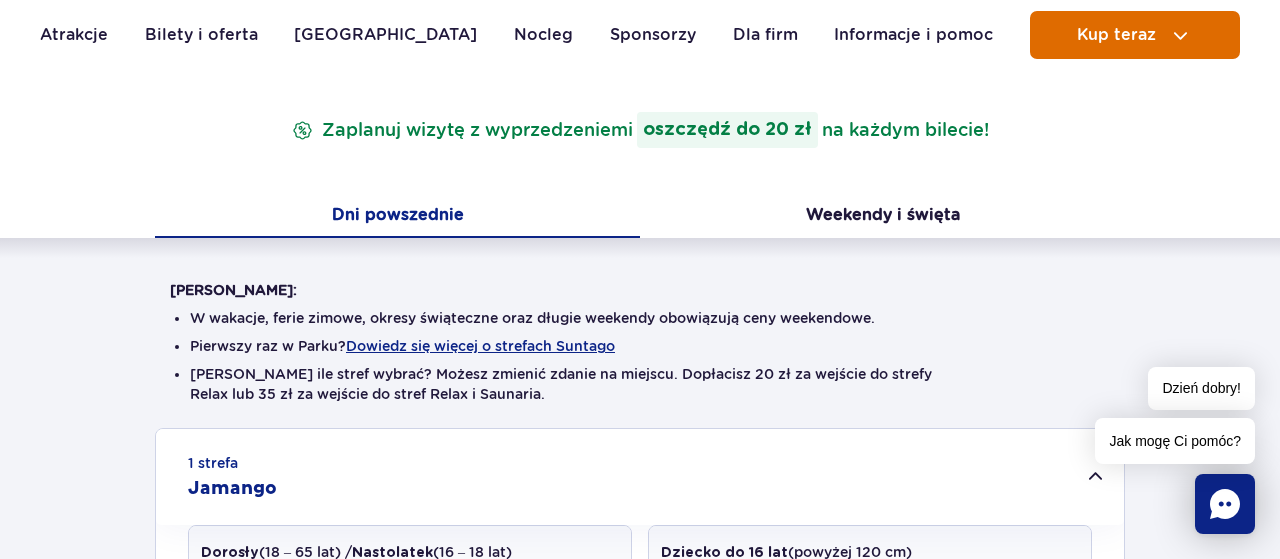 click on "Kup teraz" at bounding box center (1116, 35) 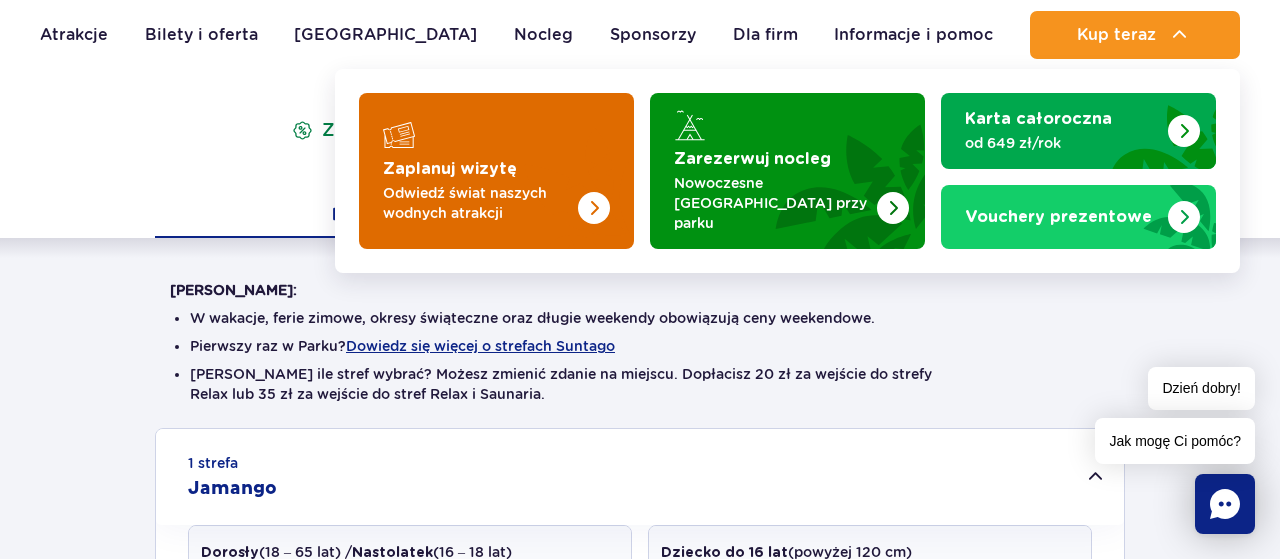 click at bounding box center [496, 171] 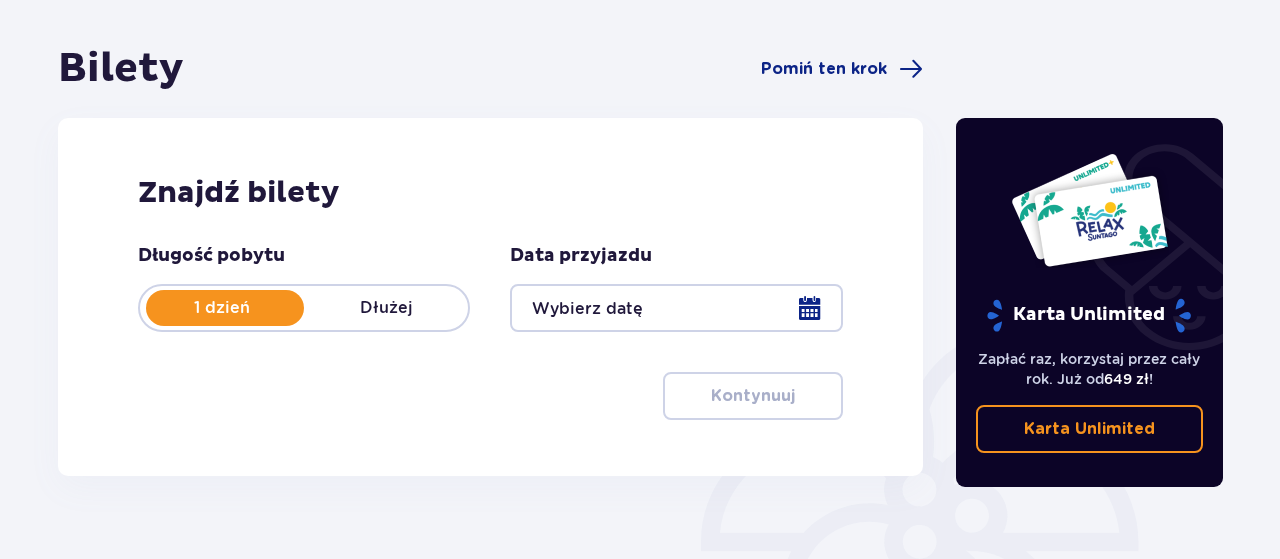 scroll, scrollTop: 312, scrollLeft: 0, axis: vertical 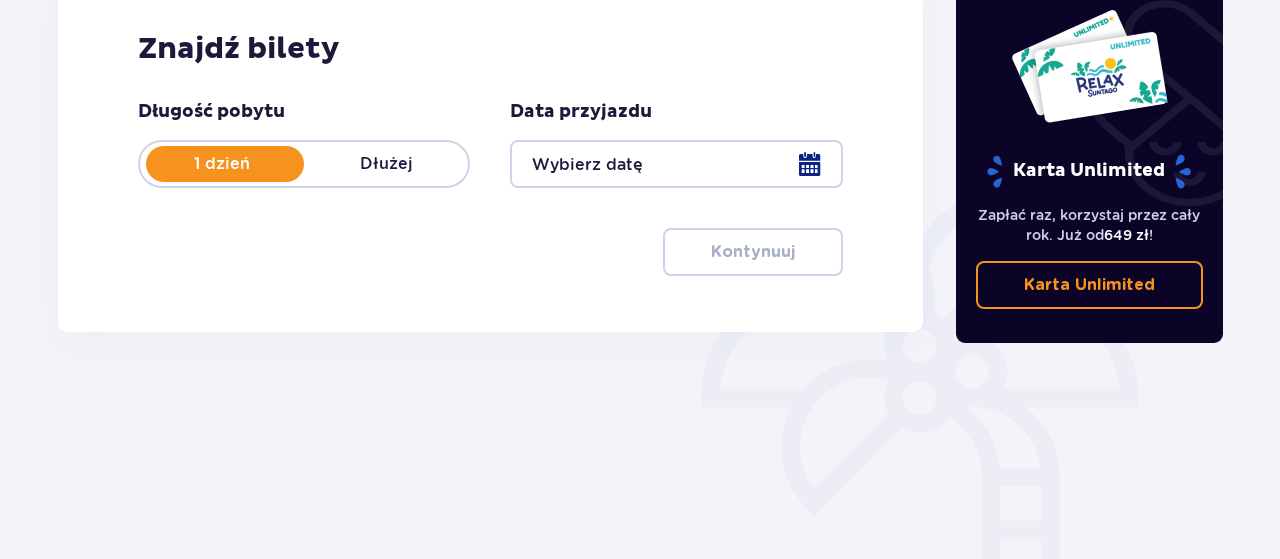 click at bounding box center [676, 164] 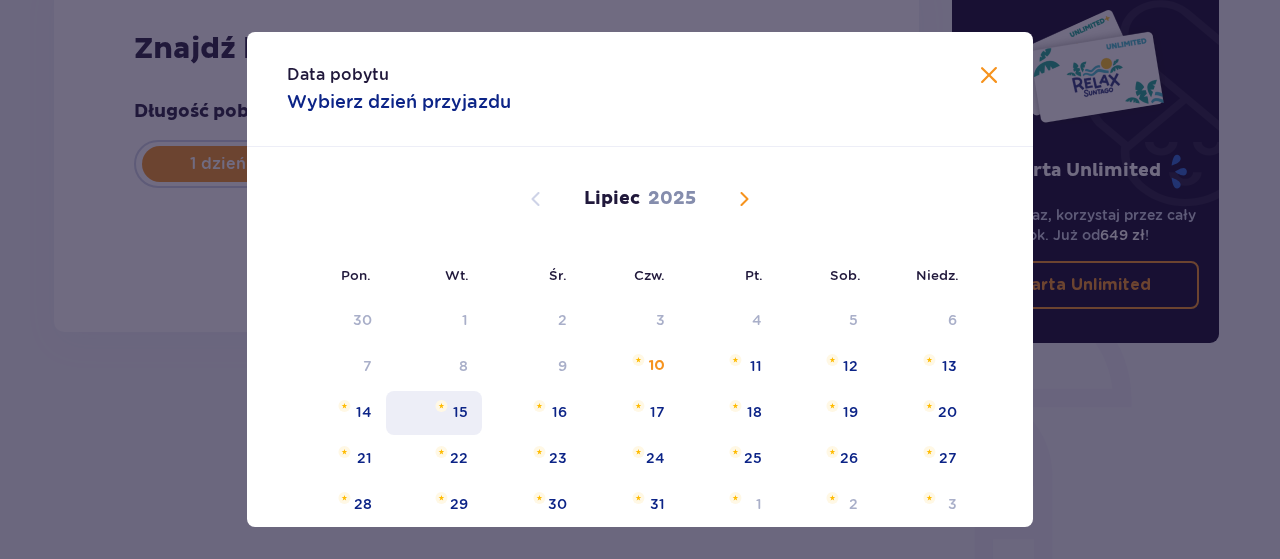 drag, startPoint x: 661, startPoint y: 453, endPoint x: 474, endPoint y: 413, distance: 191.23022 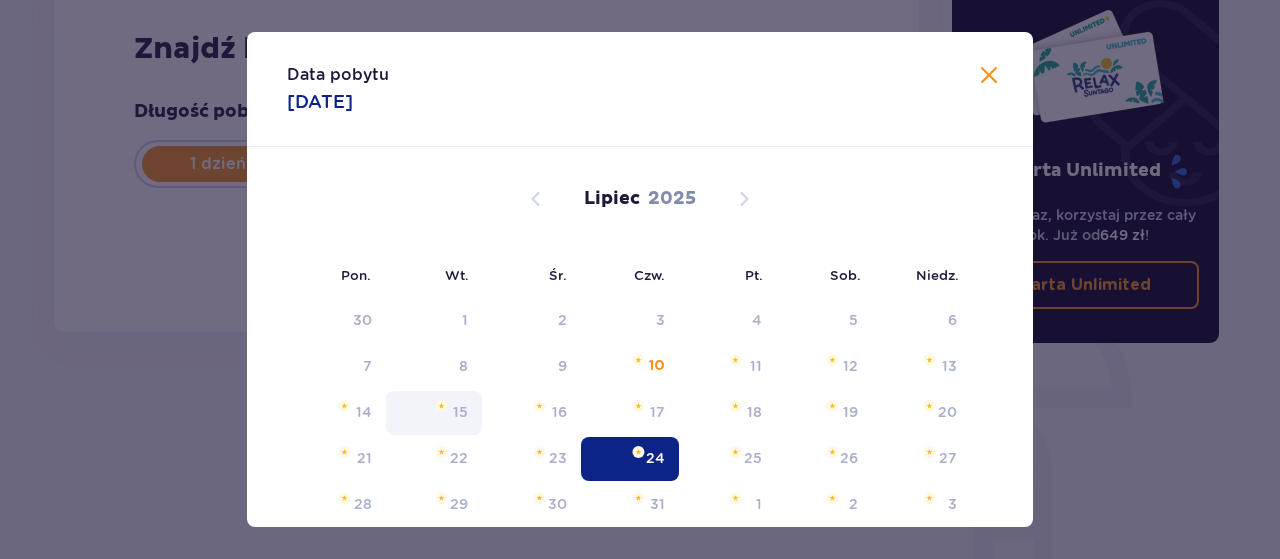 type on "24.07.25" 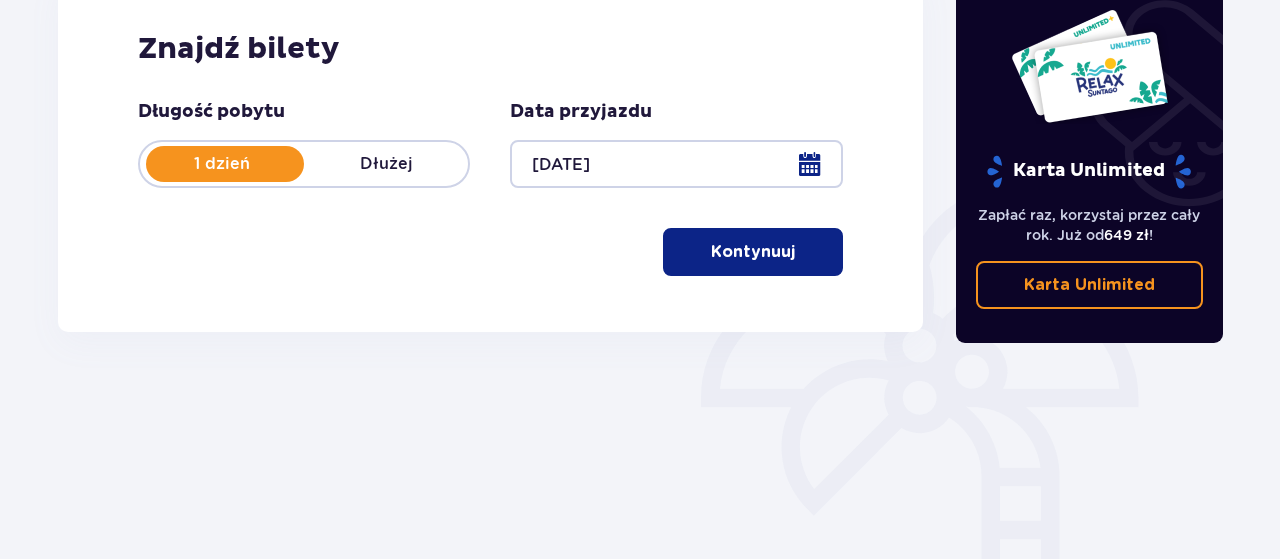 click on "Długość pobytu 1 dzień Dłużej Data przyjazdu 24.07.25 Kontynuuj" at bounding box center (490, 188) 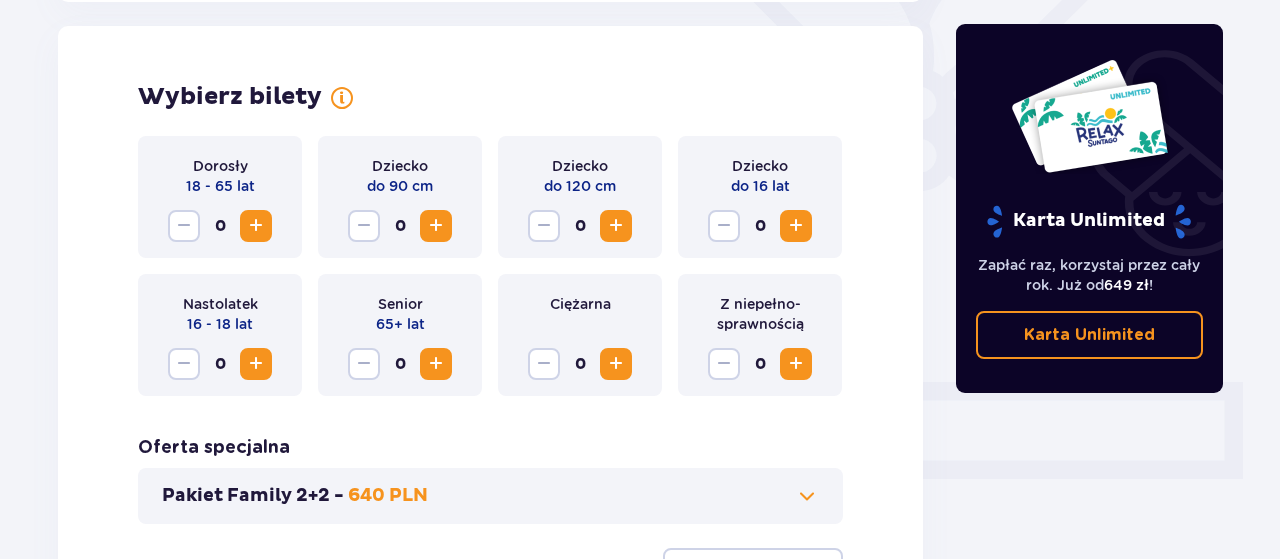 scroll, scrollTop: 556, scrollLeft: 0, axis: vertical 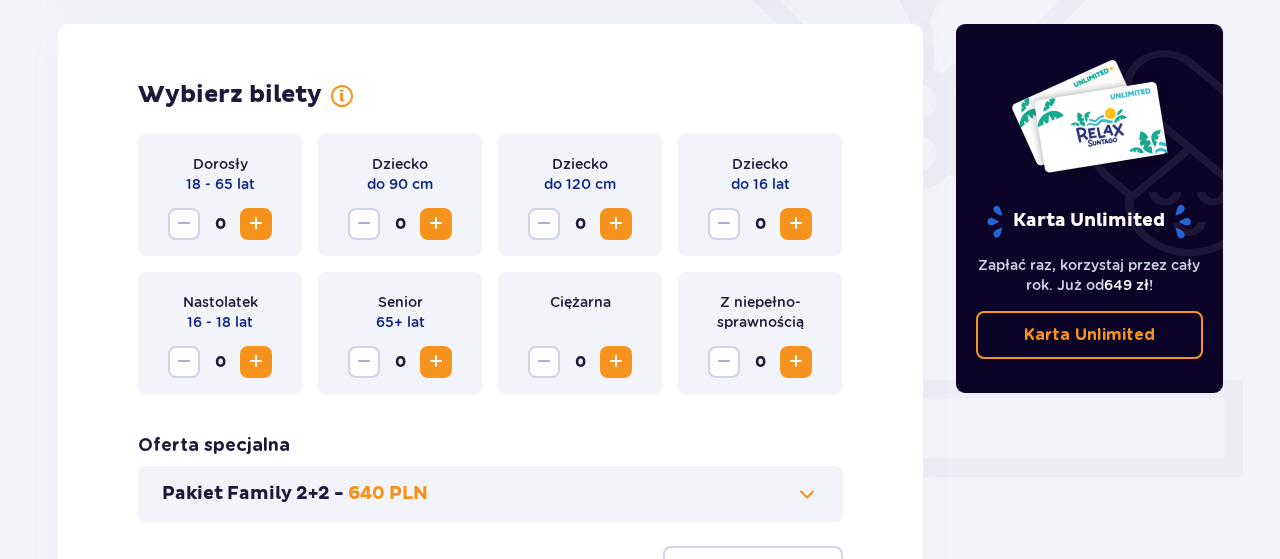 click at bounding box center (256, 224) 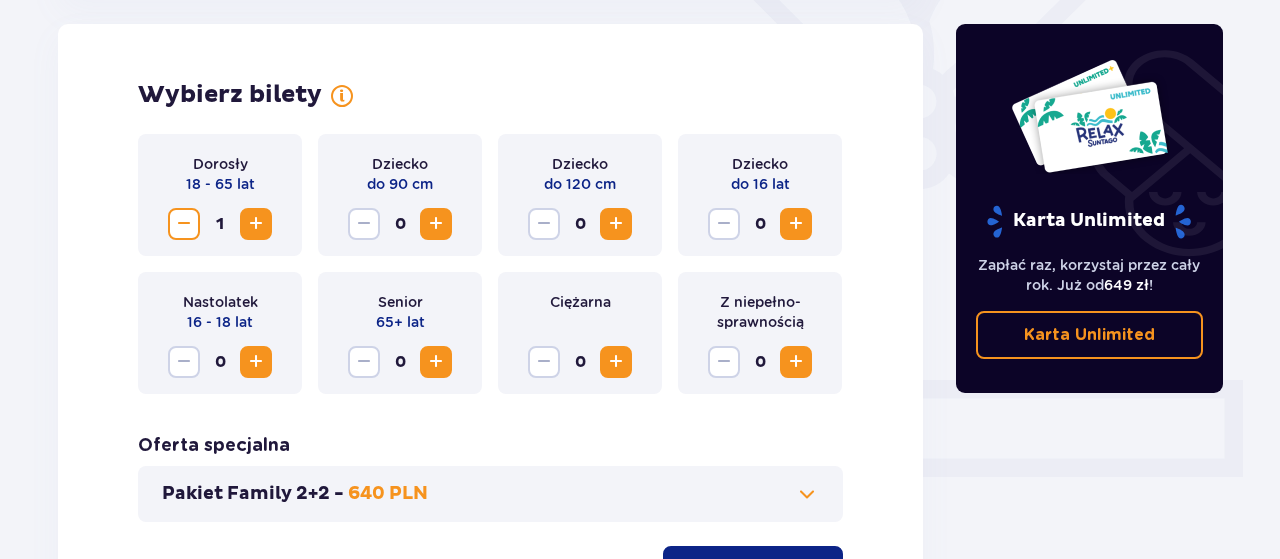 click at bounding box center (796, 224) 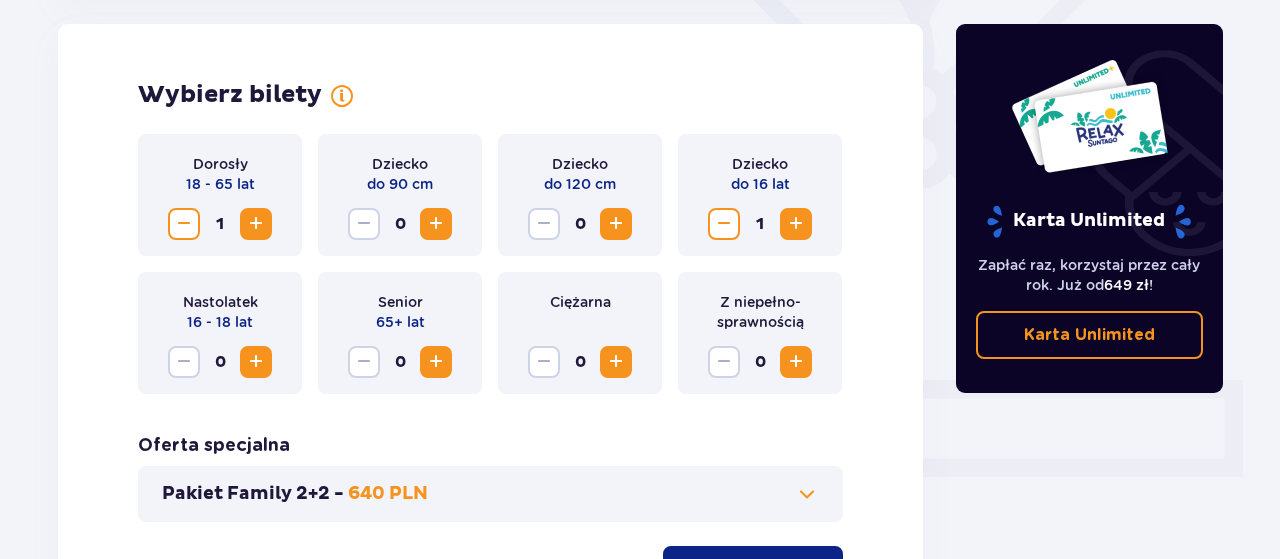 click at bounding box center [796, 224] 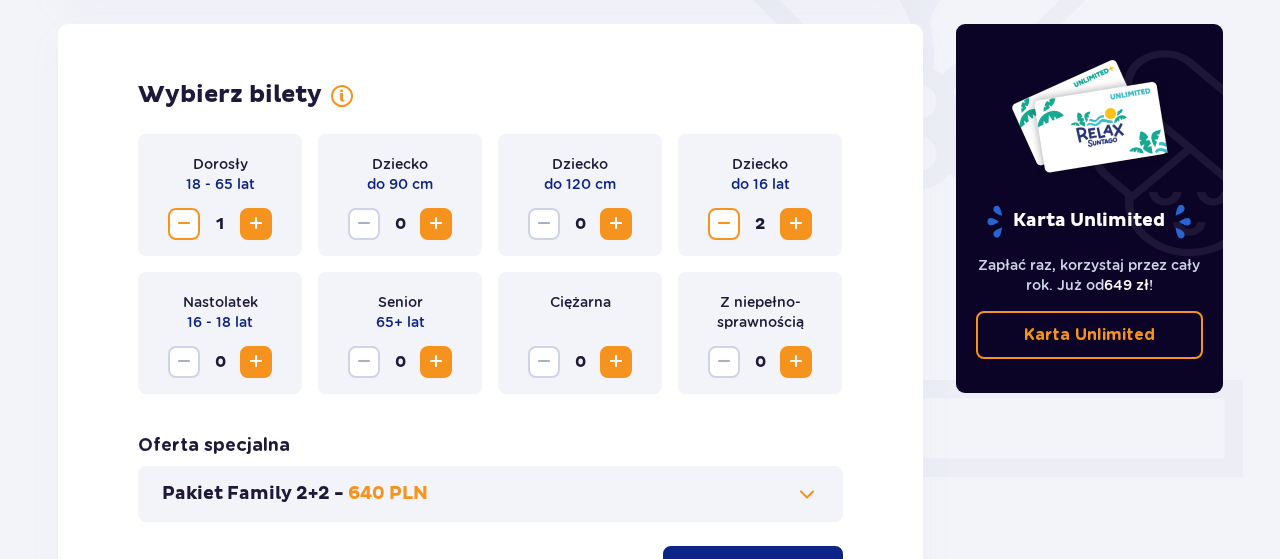 click at bounding box center (796, 224) 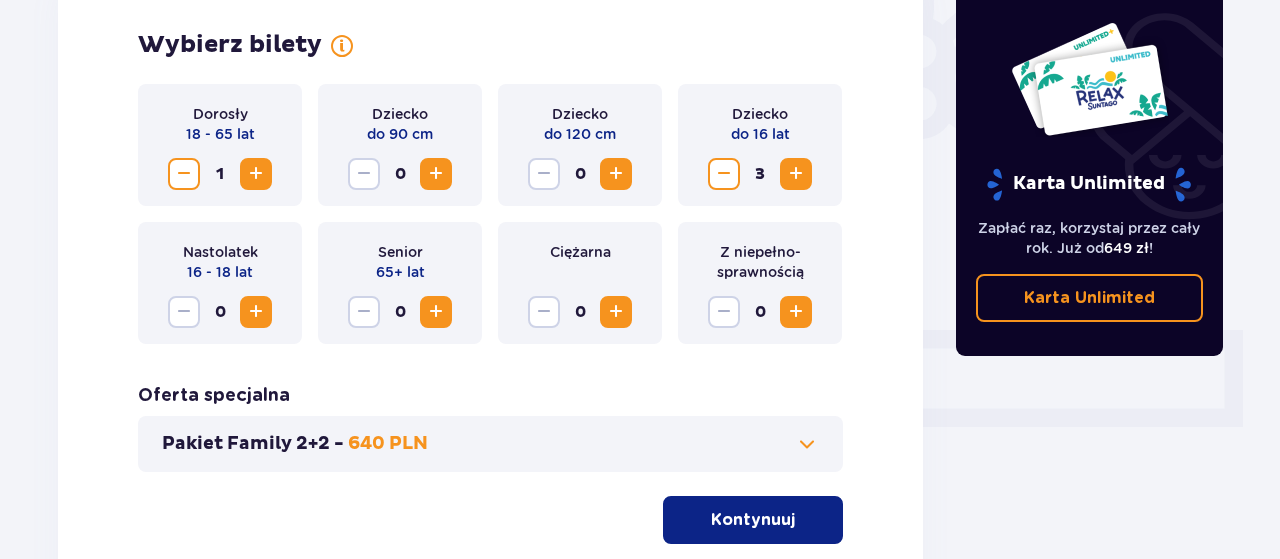 scroll, scrollTop: 662, scrollLeft: 0, axis: vertical 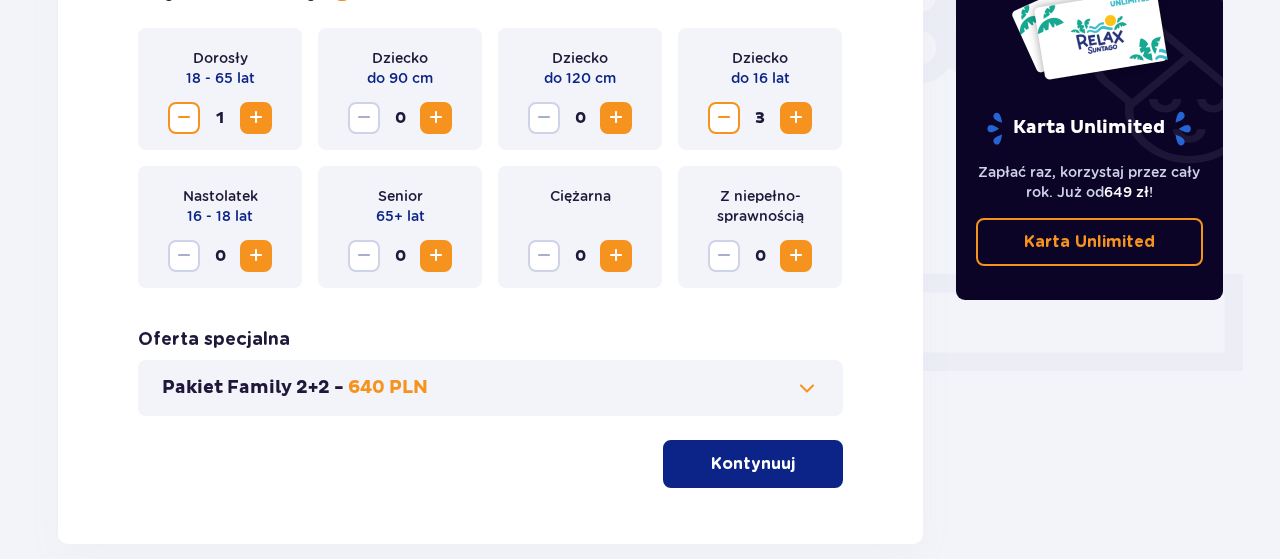 click on "Kontynuuj" at bounding box center [753, 464] 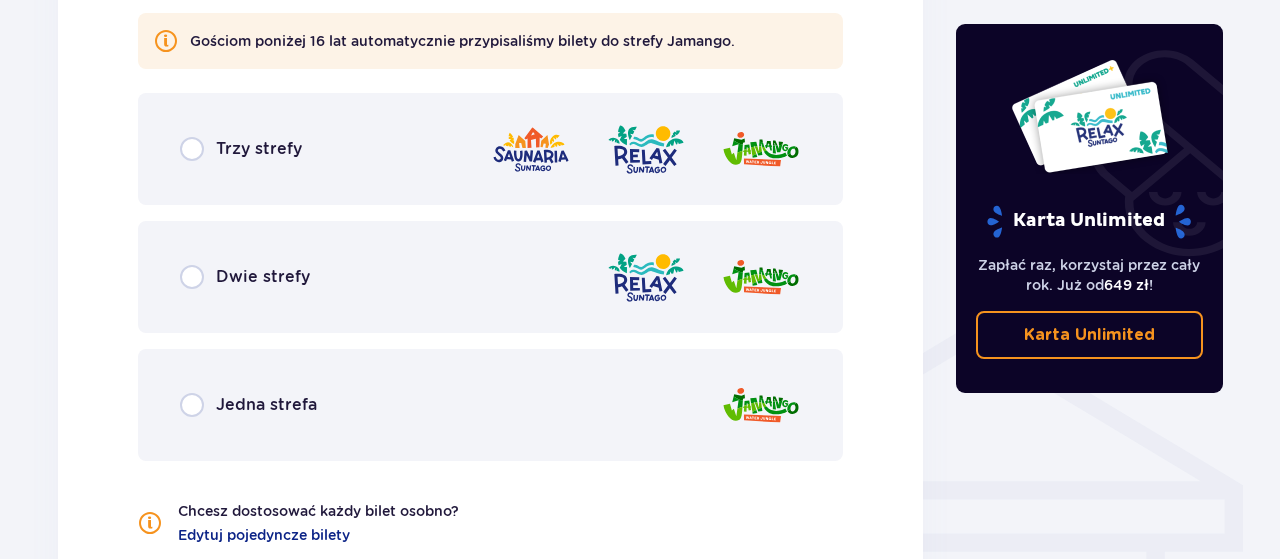 scroll, scrollTop: 1422, scrollLeft: 0, axis: vertical 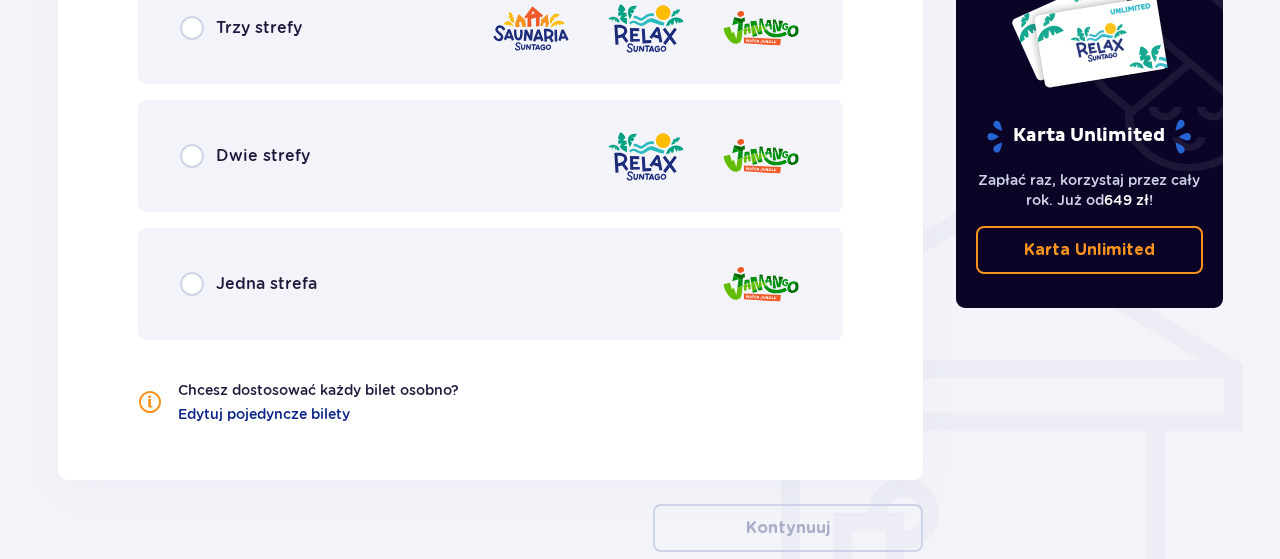 click on "Jedna strefa" at bounding box center (490, 284) 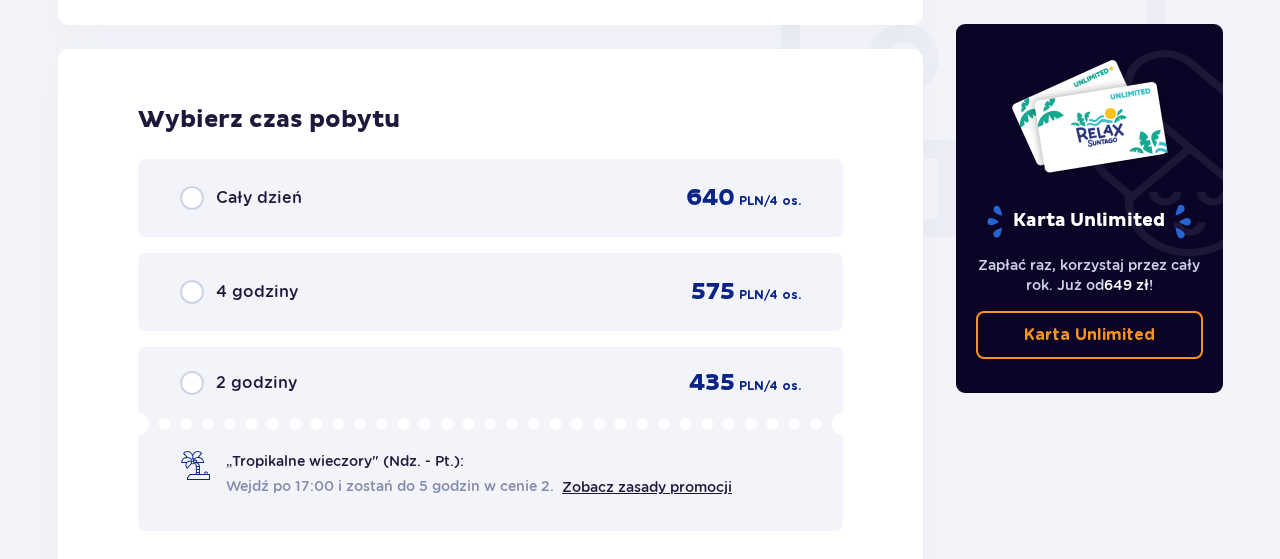 scroll, scrollTop: 1878, scrollLeft: 0, axis: vertical 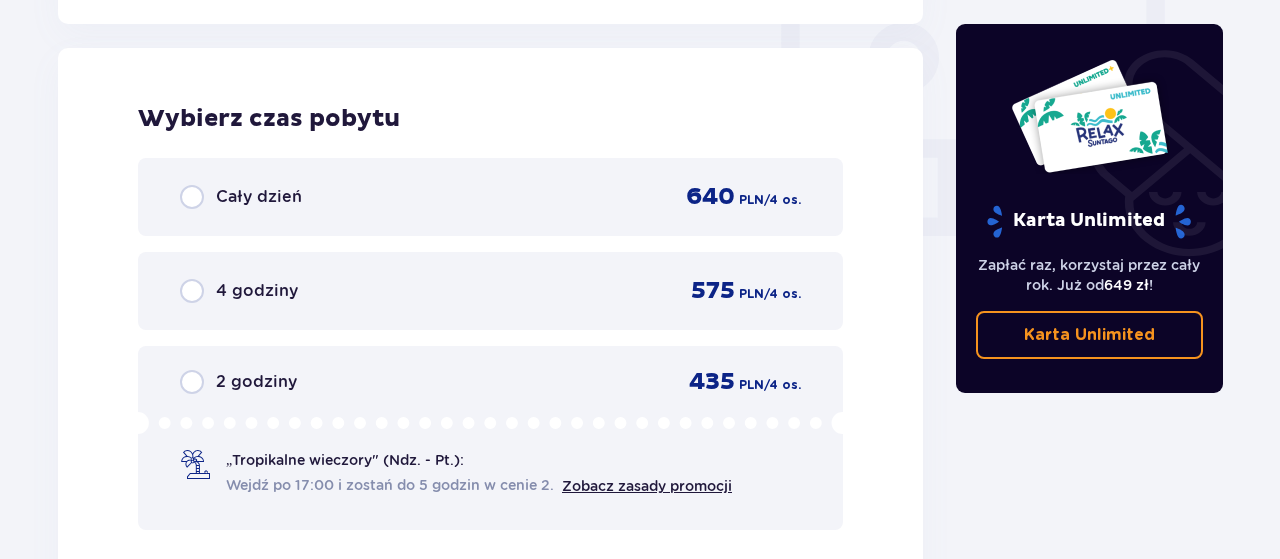 click on "Cały dzień 640 PLN / 4 os." at bounding box center (490, 197) 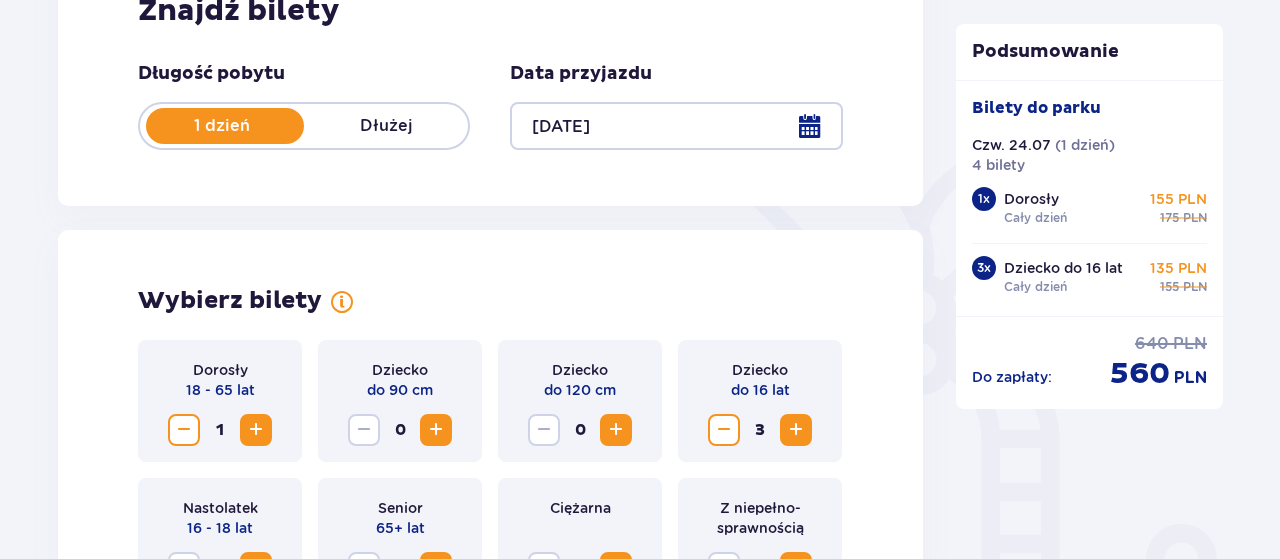 scroll, scrollTop: 312, scrollLeft: 0, axis: vertical 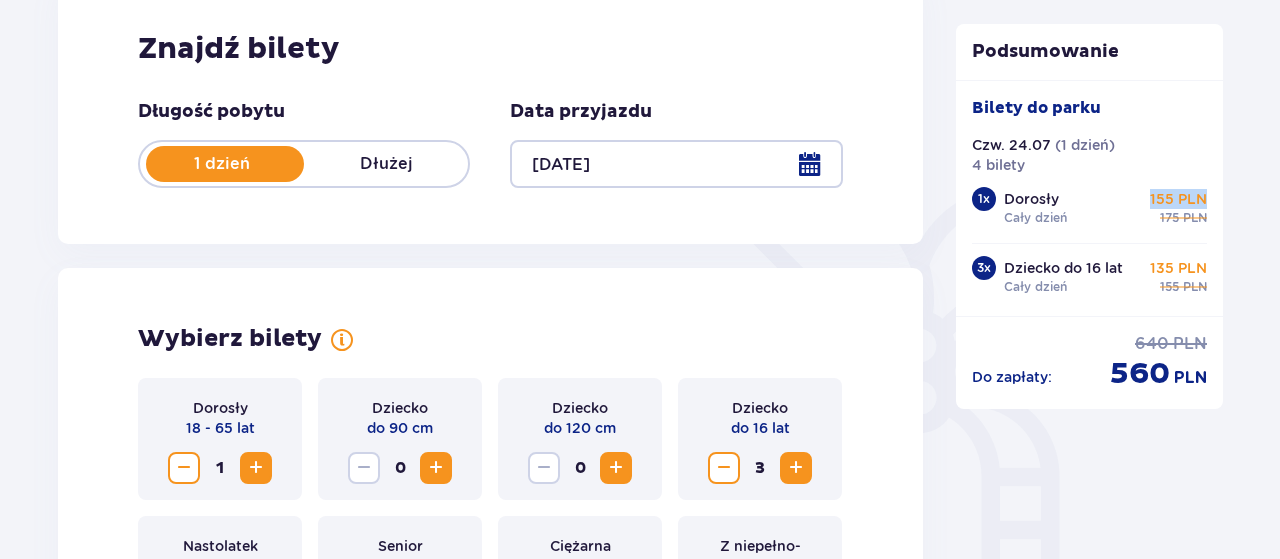 drag, startPoint x: 1149, startPoint y: 196, endPoint x: 1222, endPoint y: 209, distance: 74.1485 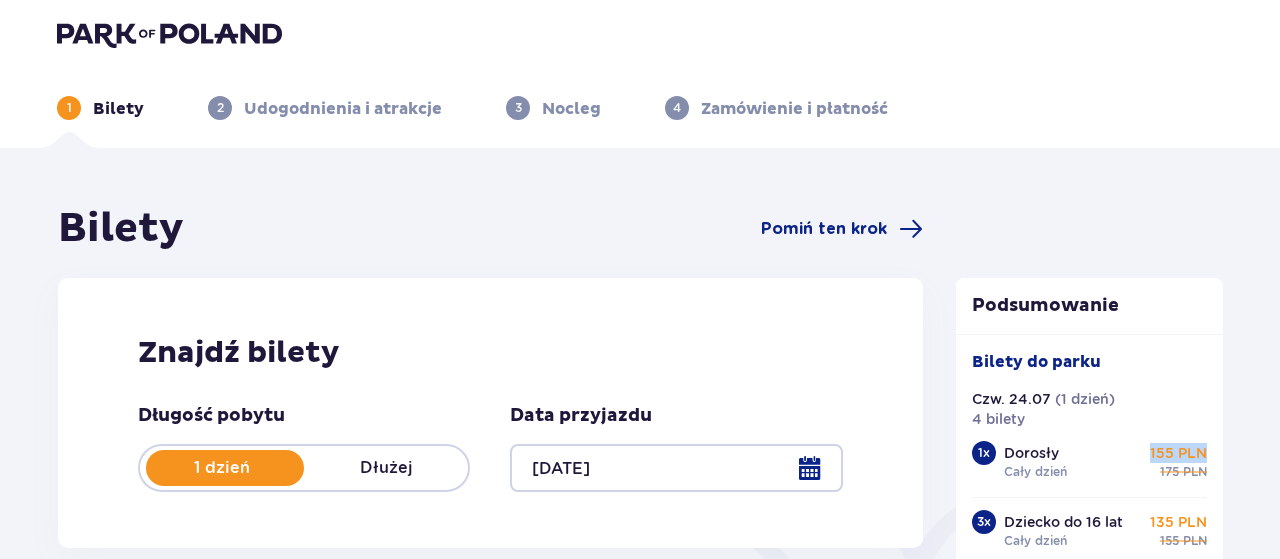 scroll, scrollTop: 0, scrollLeft: 0, axis: both 